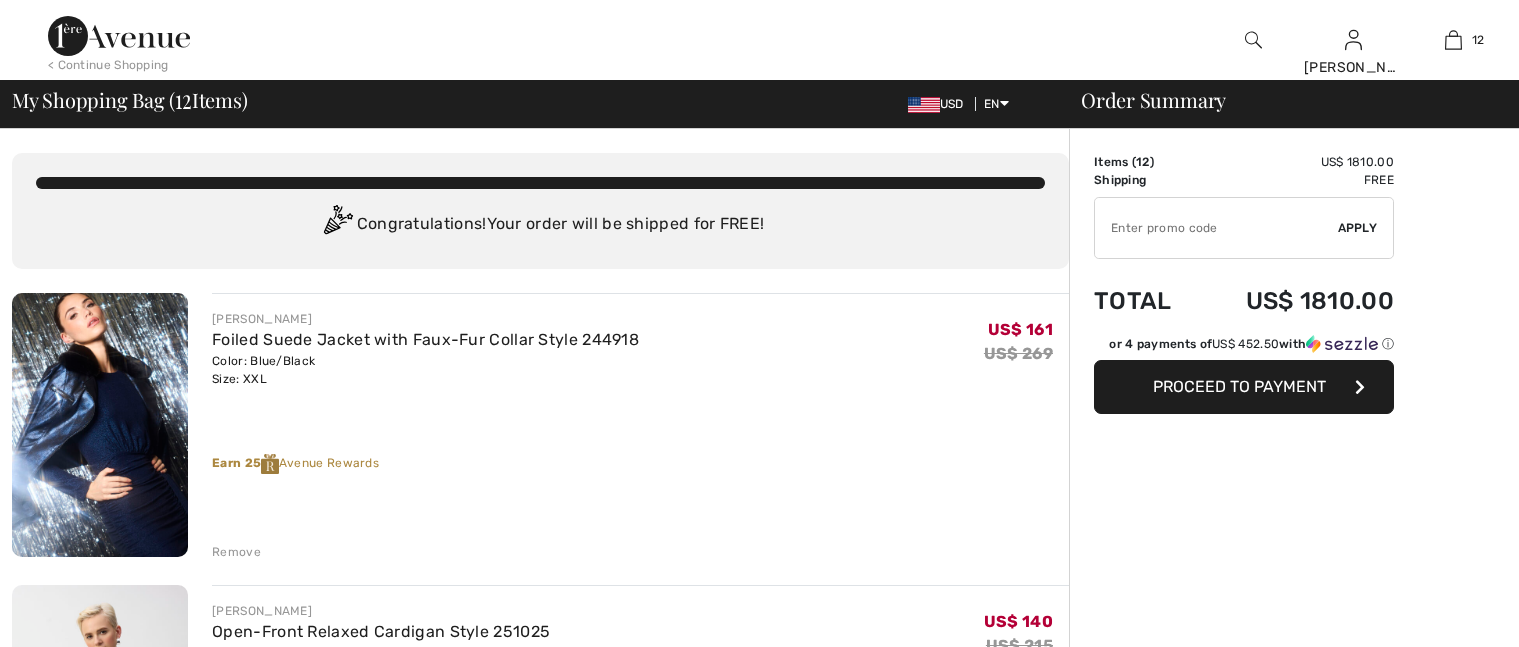 scroll, scrollTop: 0, scrollLeft: 0, axis: both 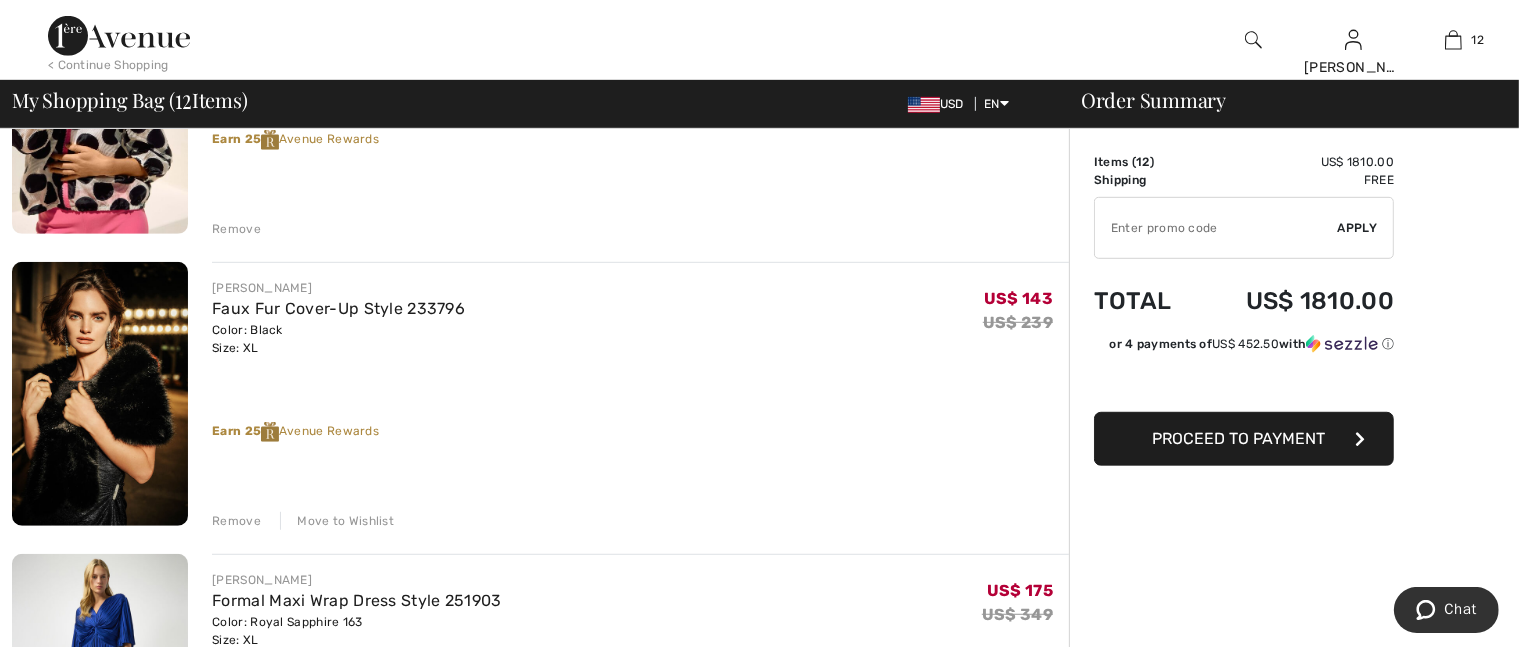 click on "Move to Wishlist" at bounding box center [337, 521] 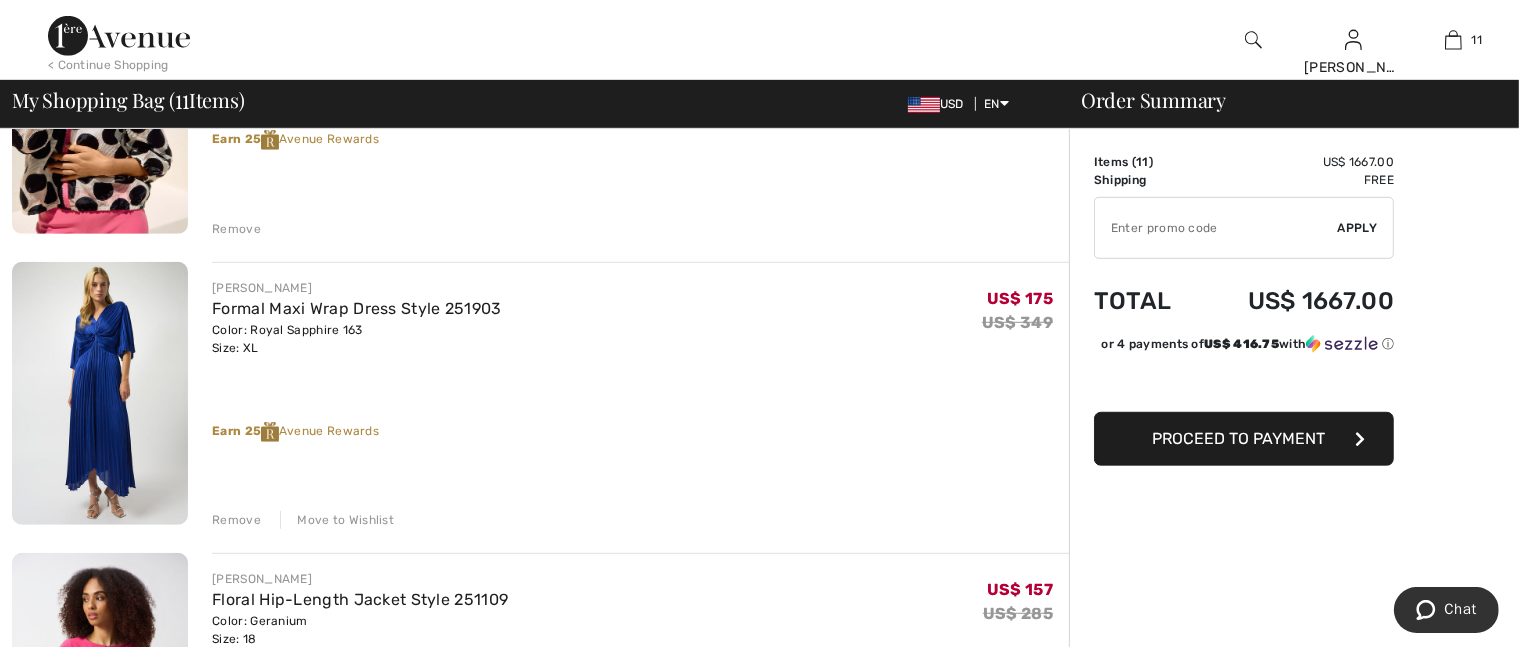 click on "Remove" at bounding box center (236, 520) 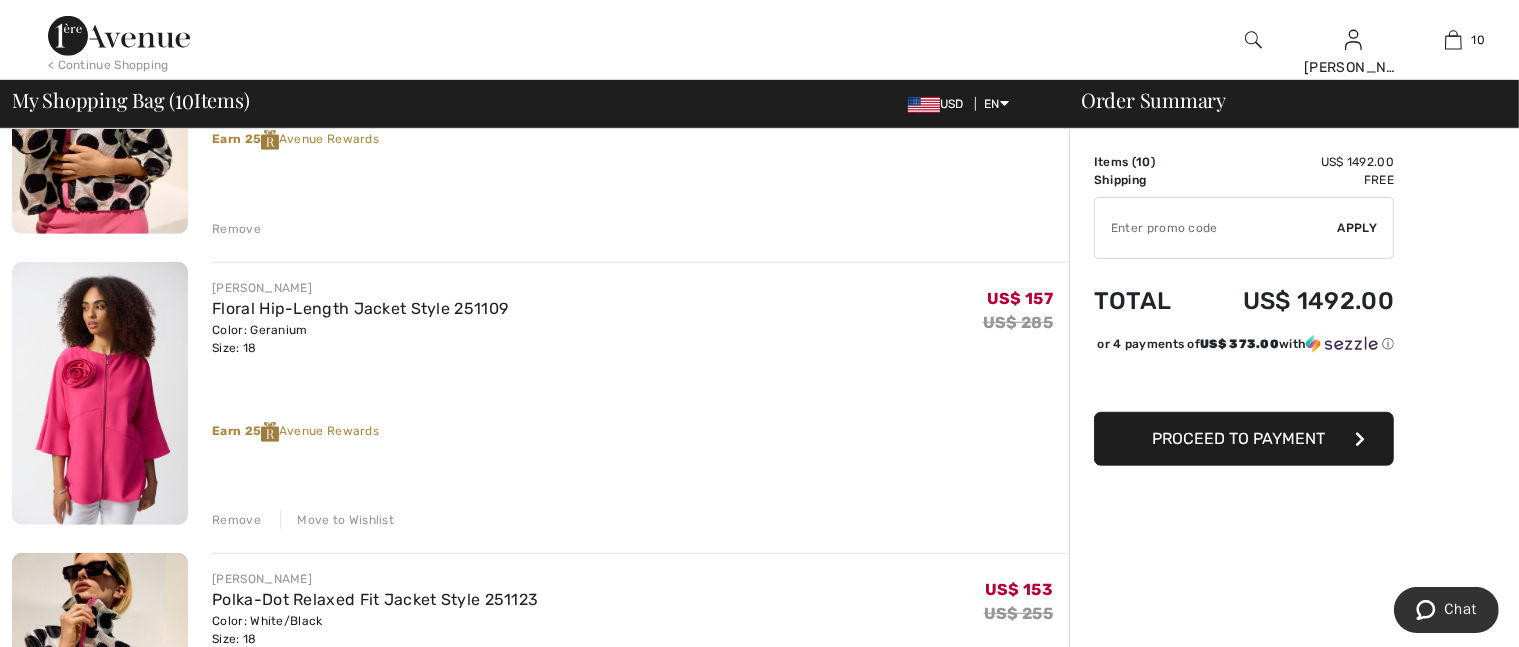 scroll, scrollTop: 1300, scrollLeft: 0, axis: vertical 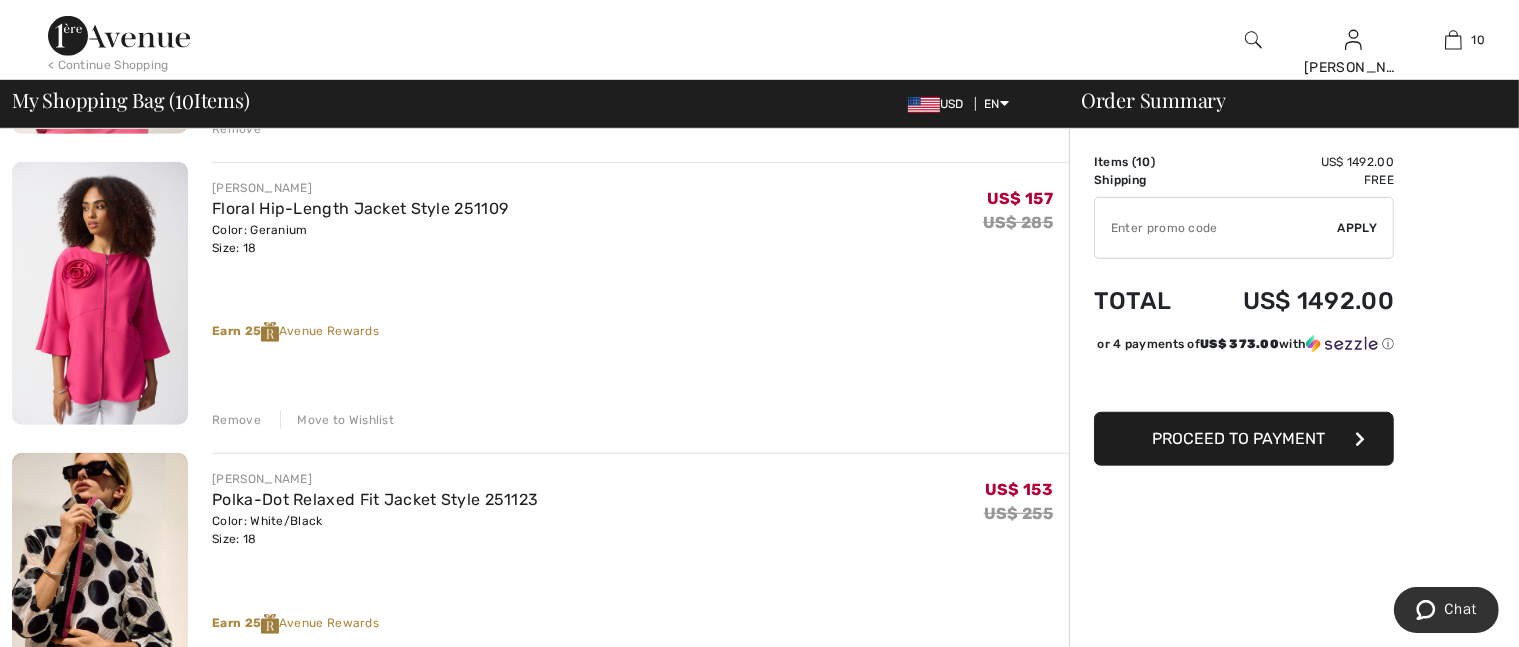 click on "Move to Wishlist" at bounding box center (337, 420) 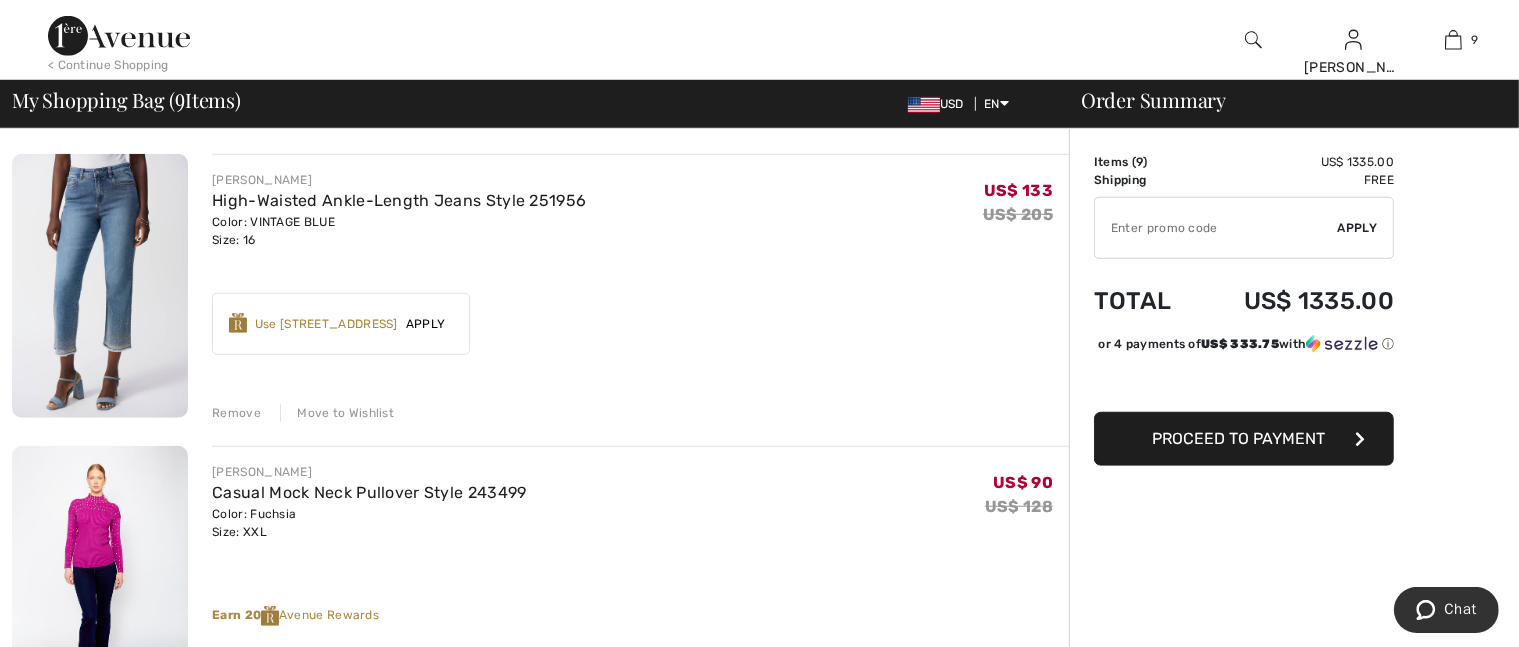 scroll, scrollTop: 1700, scrollLeft: 0, axis: vertical 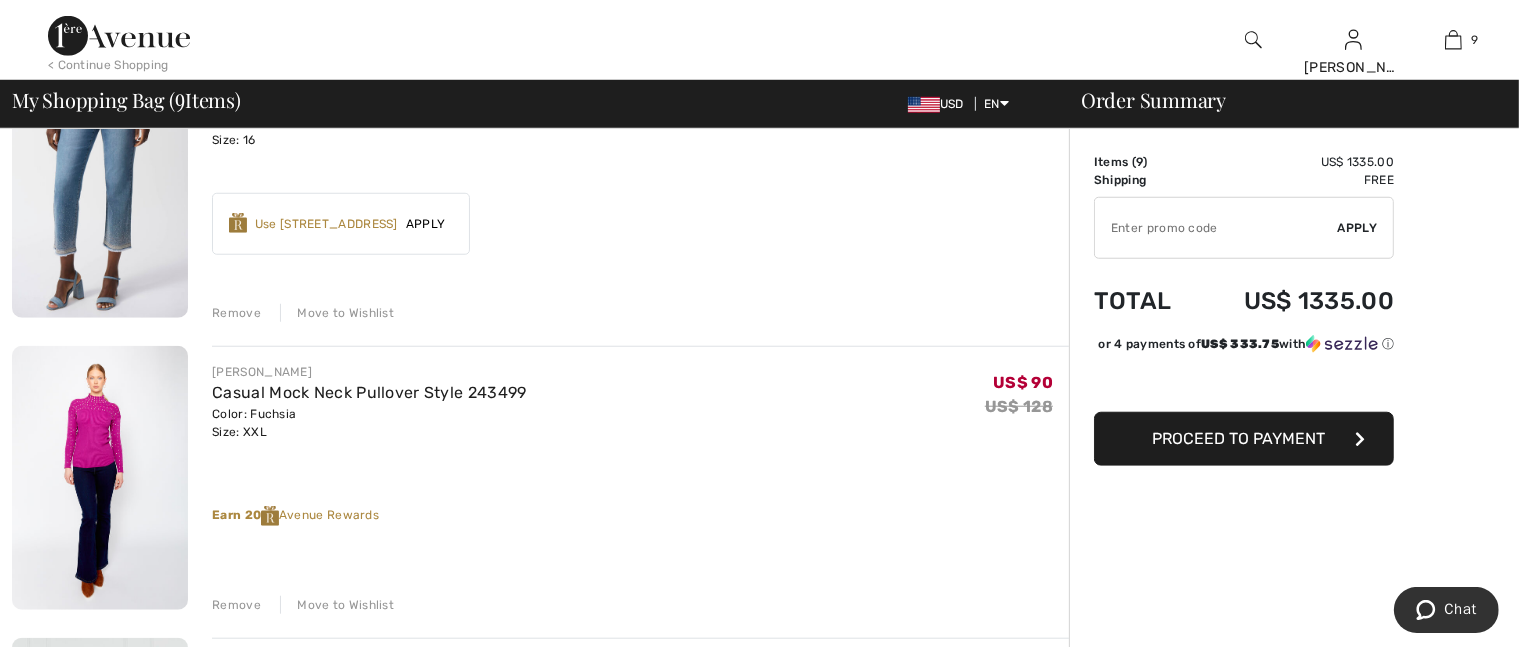 click on "Move to Wishlist" at bounding box center [337, 313] 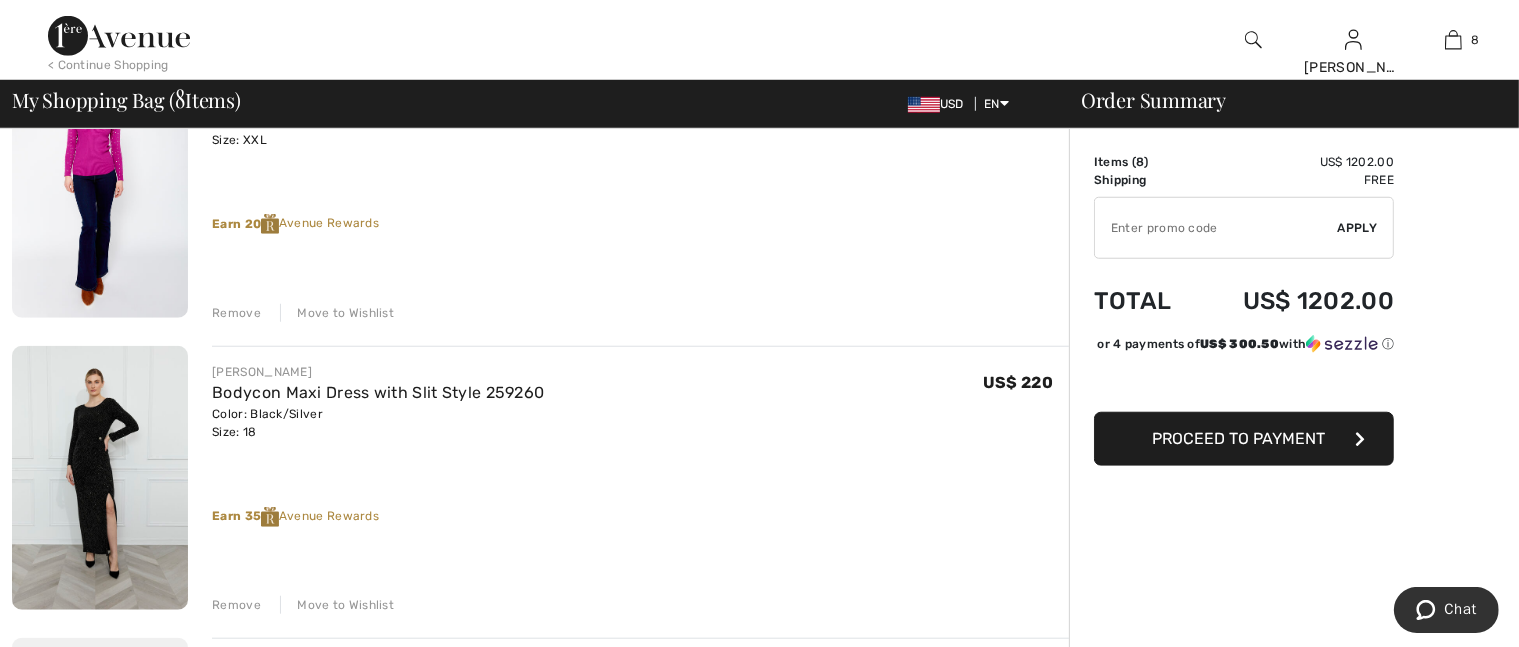 scroll, scrollTop: 1675, scrollLeft: 0, axis: vertical 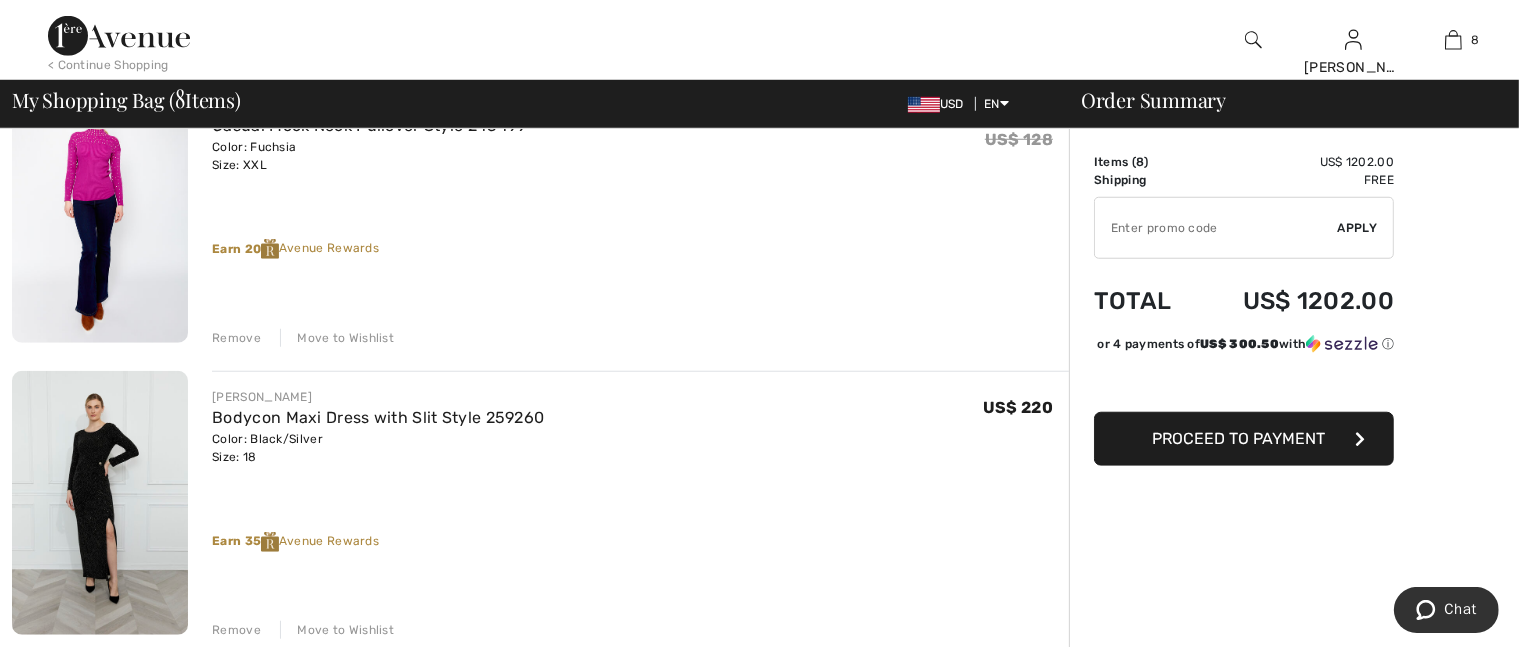 click on "Move to Wishlist" at bounding box center [337, 338] 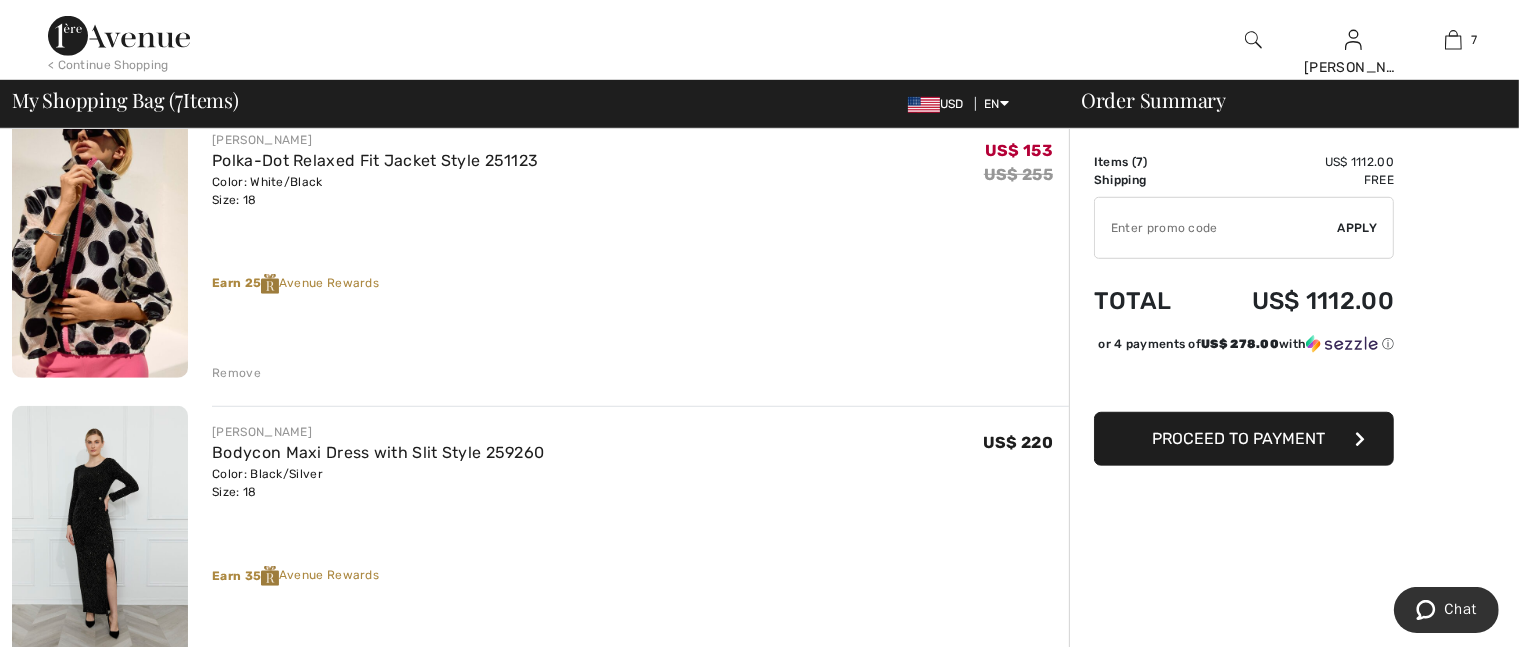scroll, scrollTop: 1248, scrollLeft: 0, axis: vertical 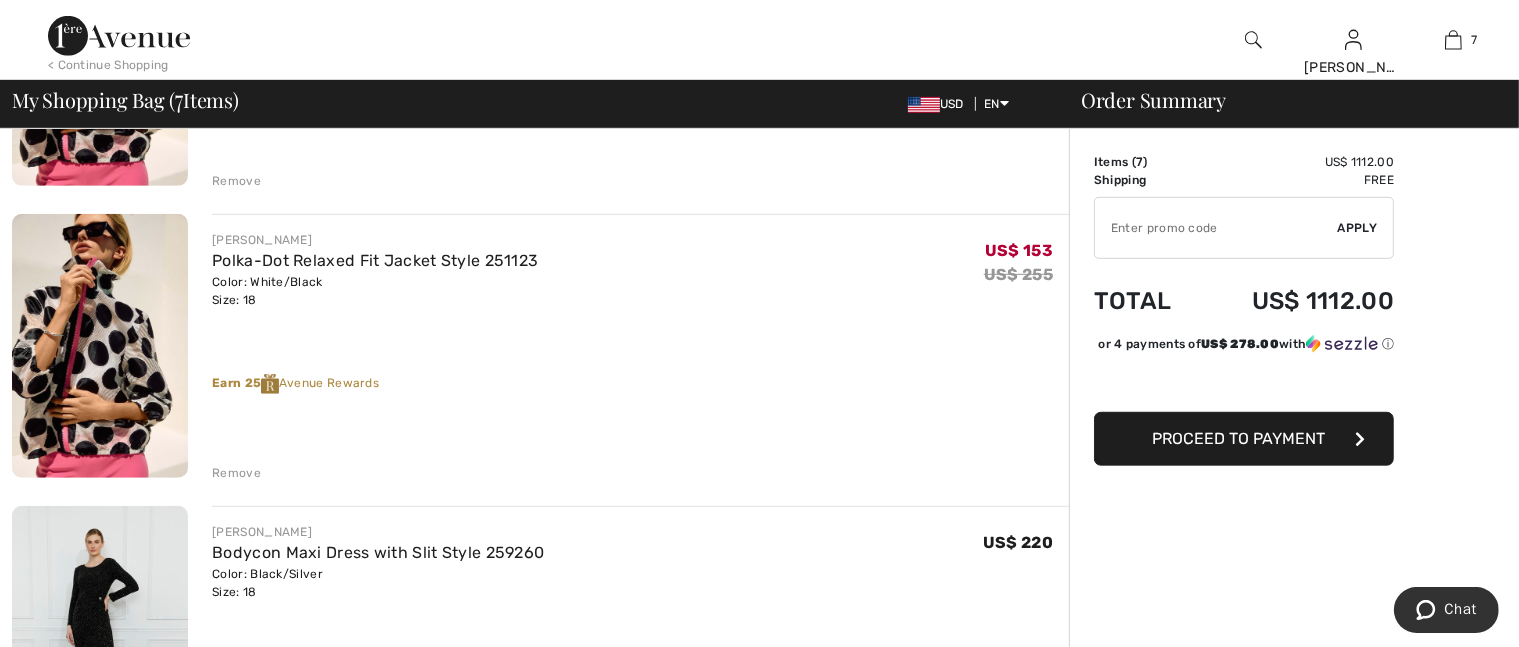 click on "Remove" at bounding box center [236, 473] 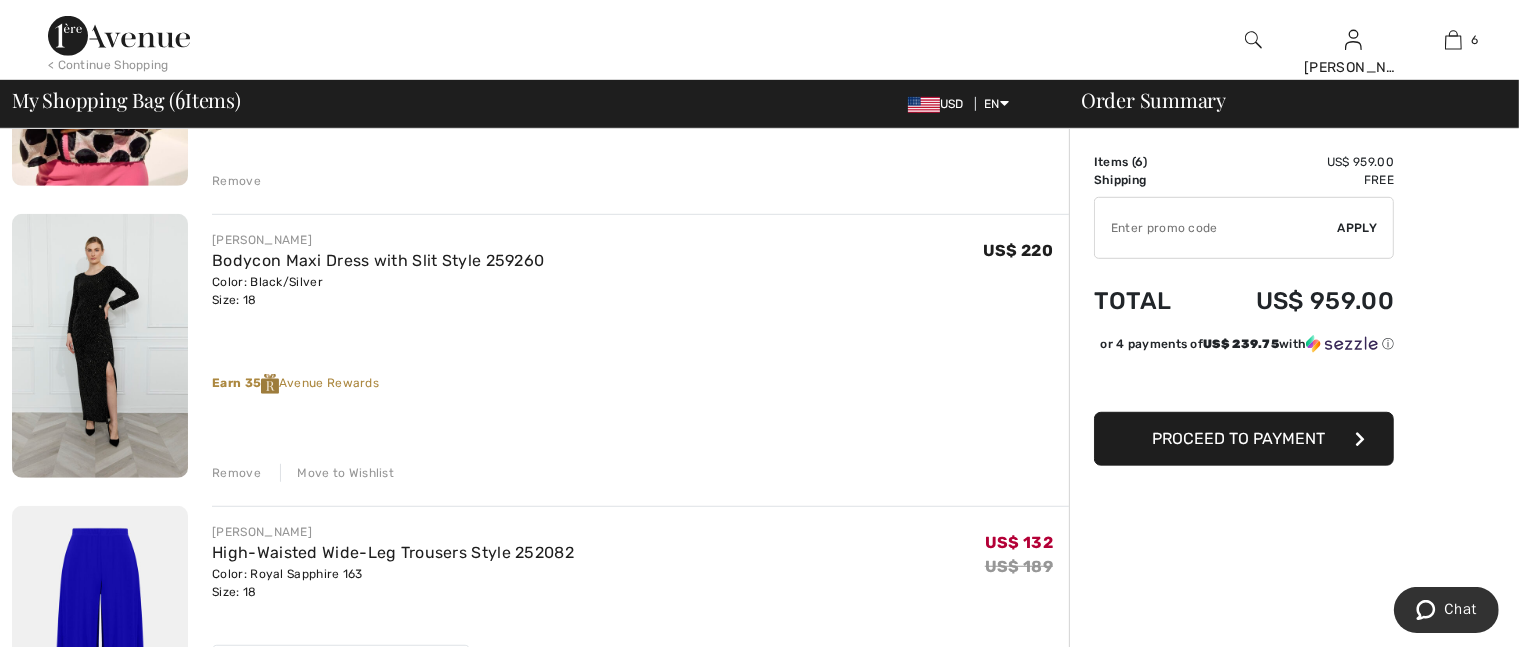 click on "Remove" at bounding box center [236, 181] 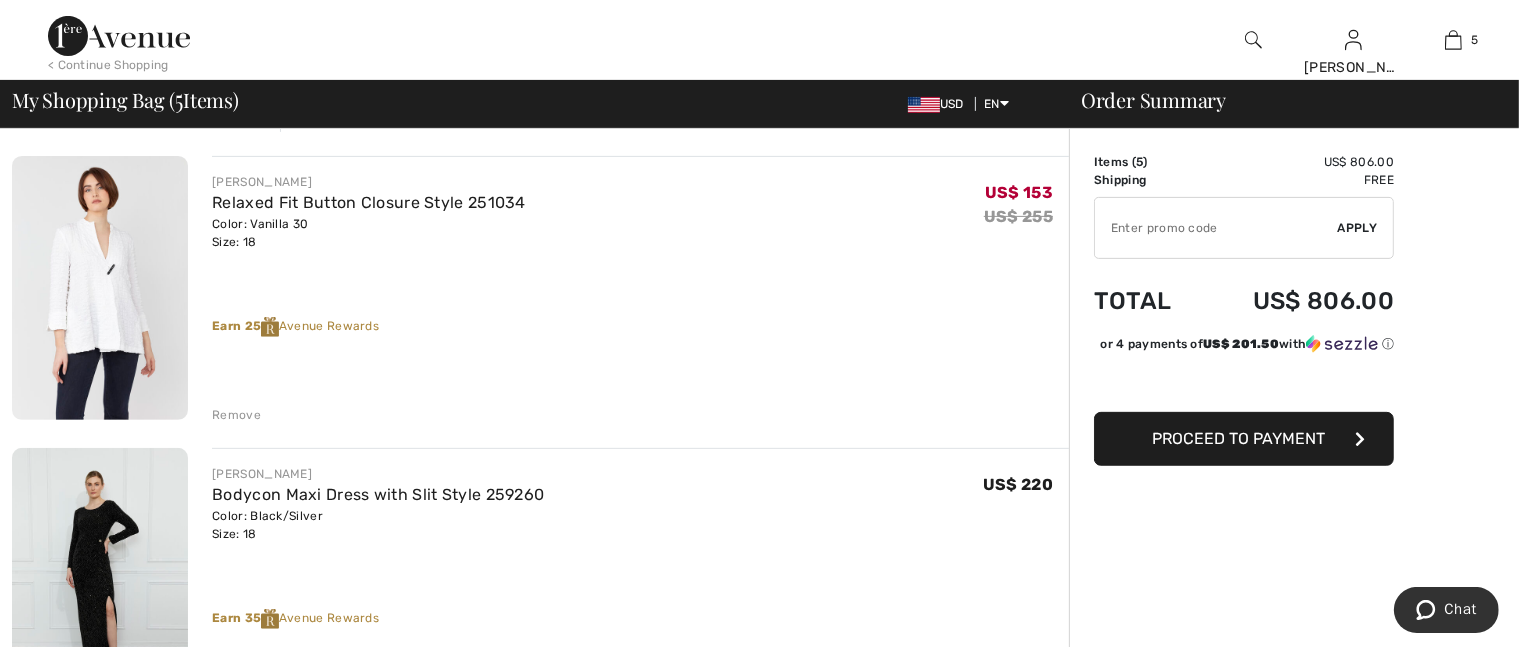 scroll, scrollTop: 621, scrollLeft: 0, axis: vertical 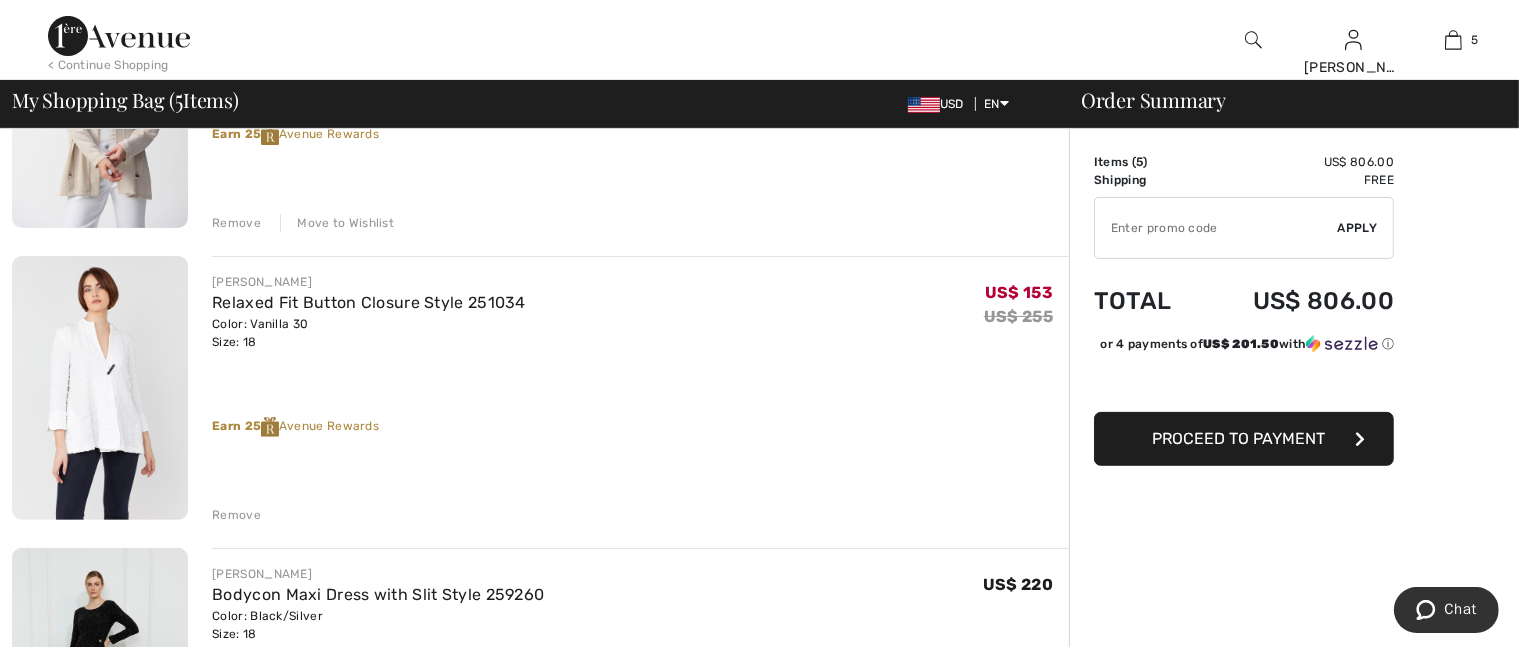 click on "Remove" at bounding box center (236, 515) 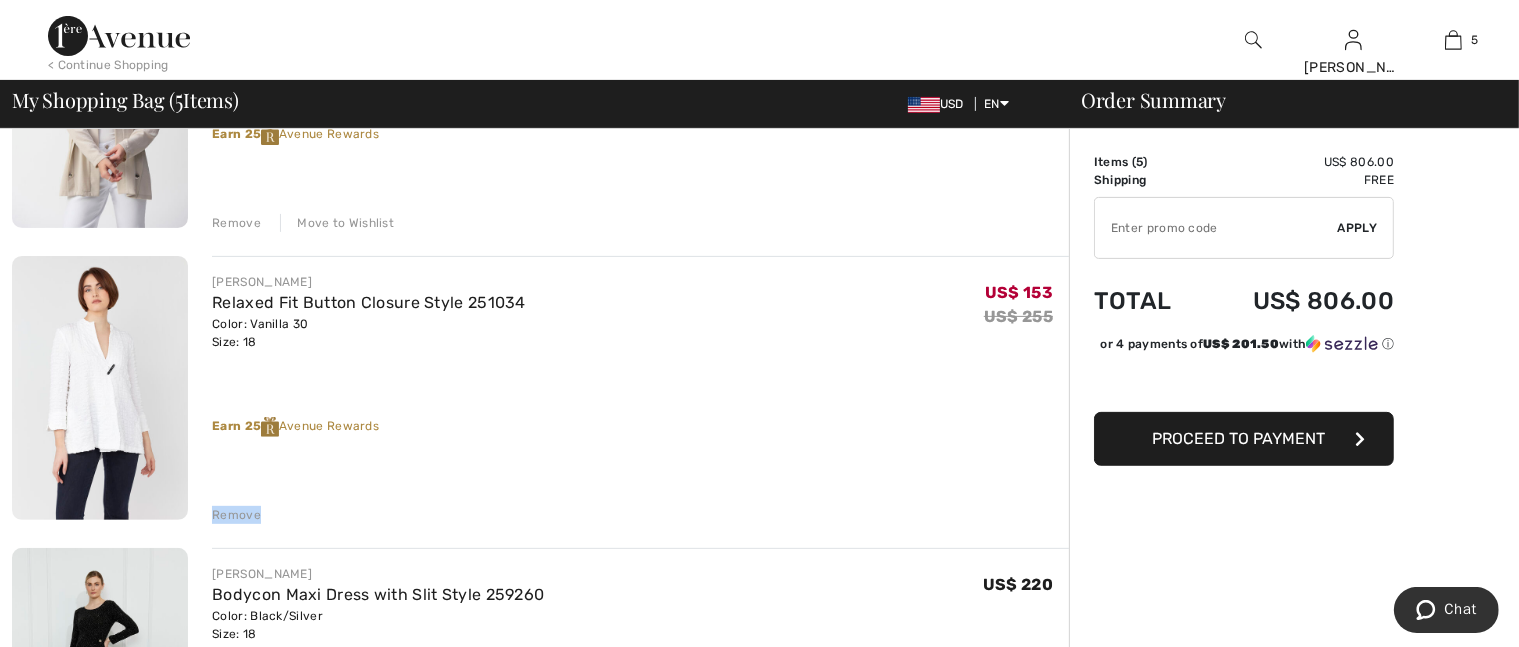 click on "Remove" at bounding box center [236, 515] 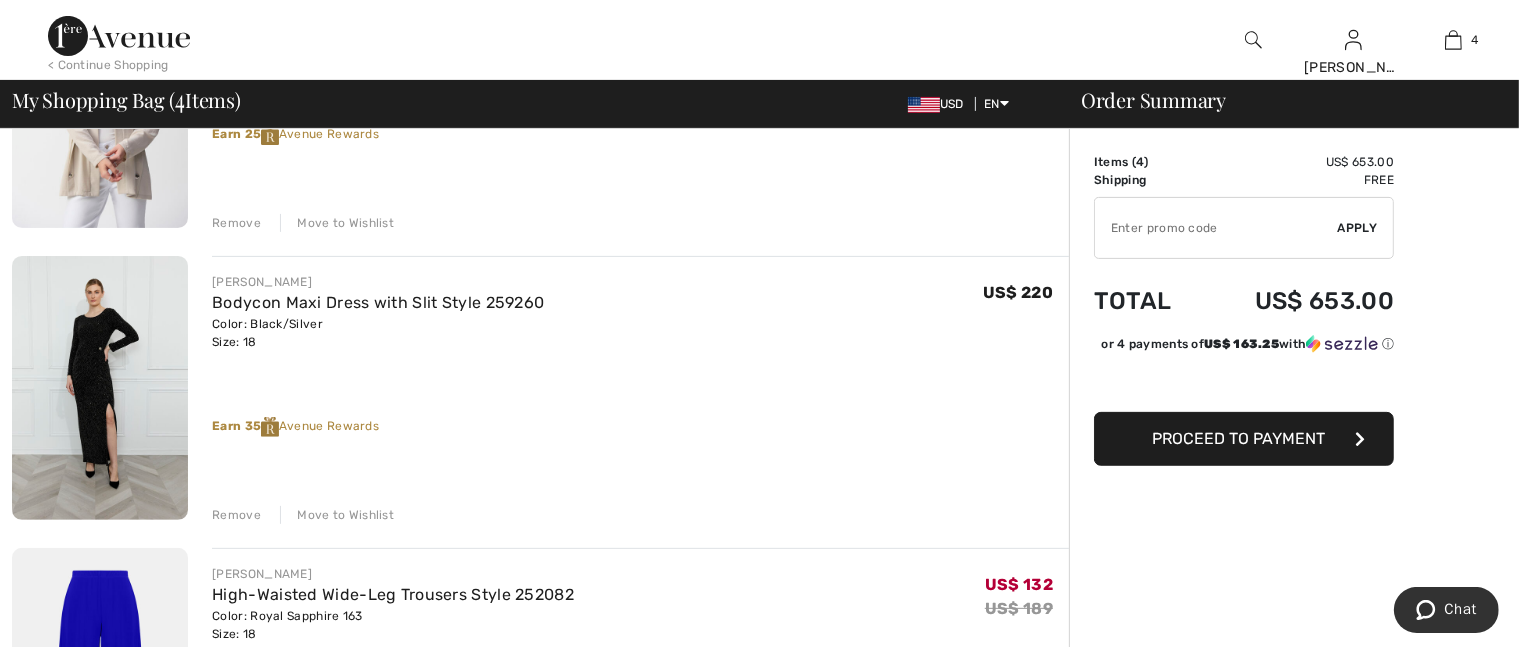 click on "Remove" at bounding box center [236, 223] 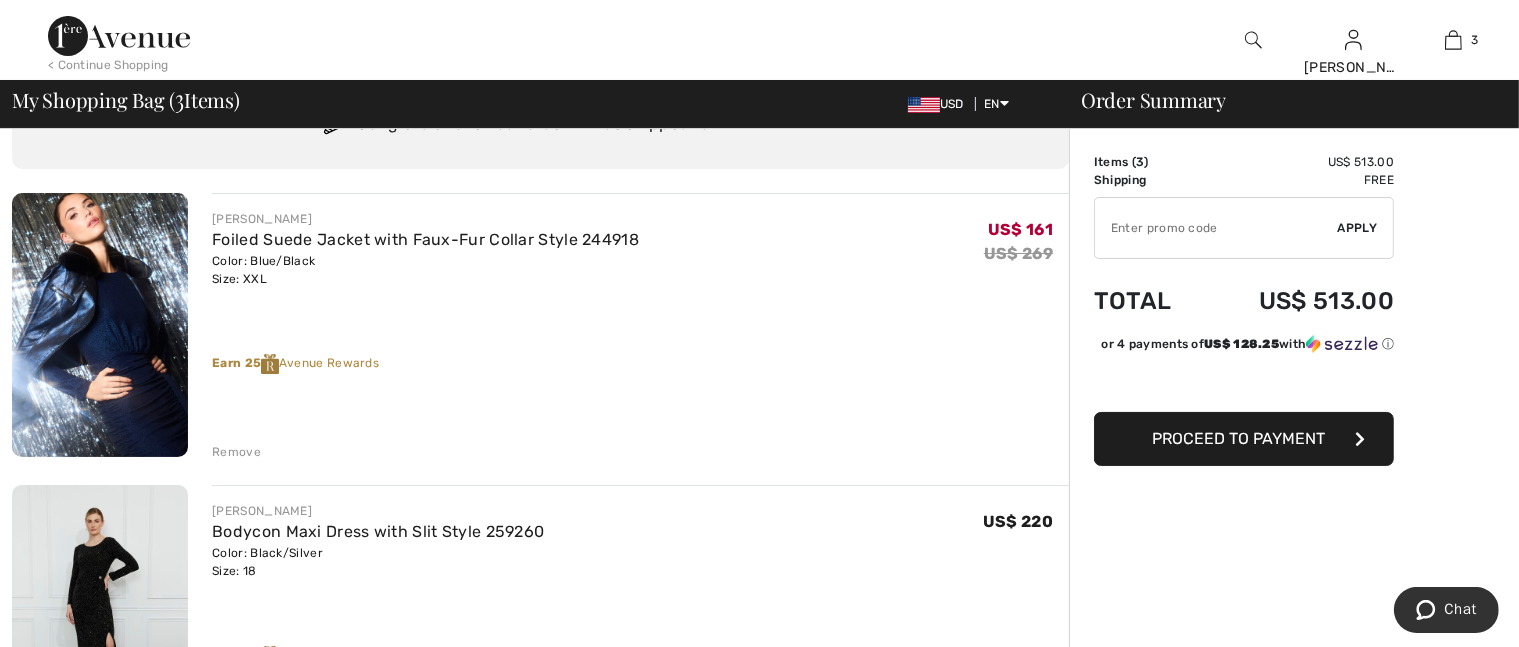 scroll, scrollTop: 0, scrollLeft: 0, axis: both 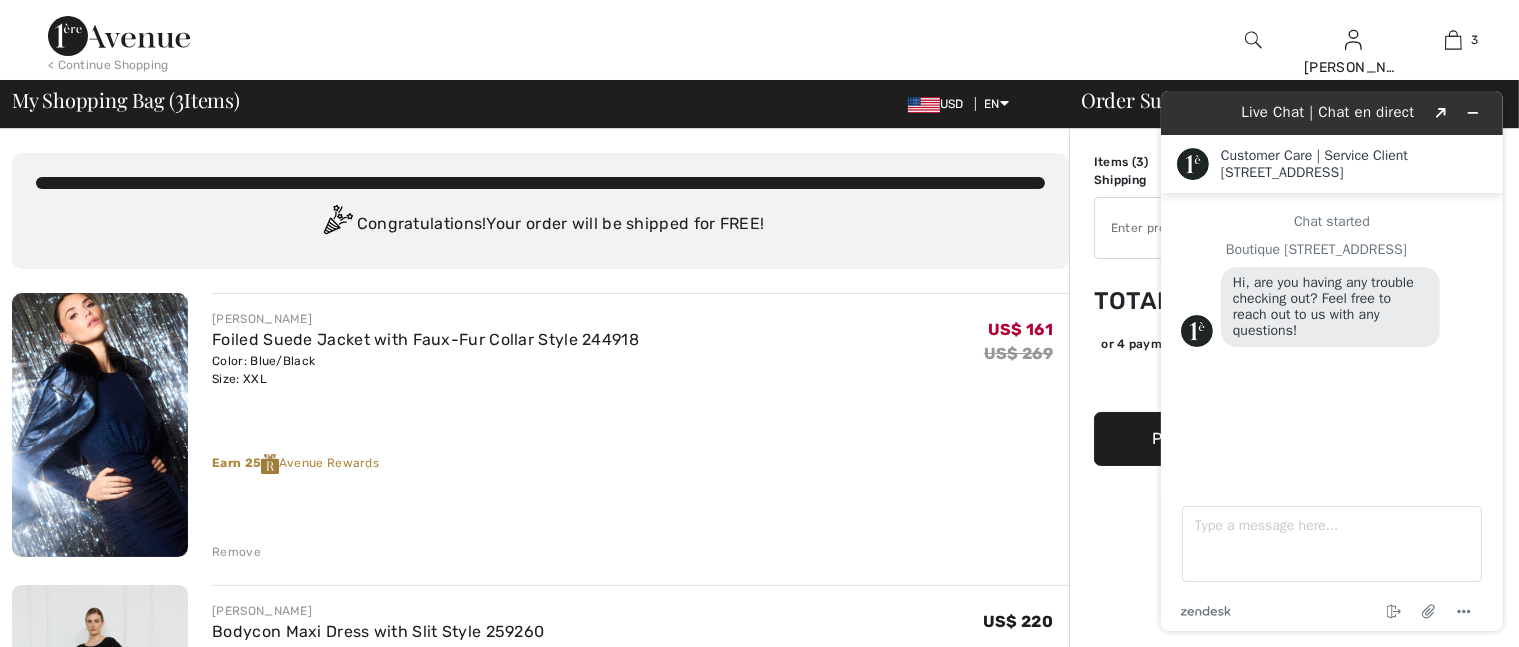 click on "Congratulations!  Your order will be shipped for FREE!" at bounding box center [540, 225] 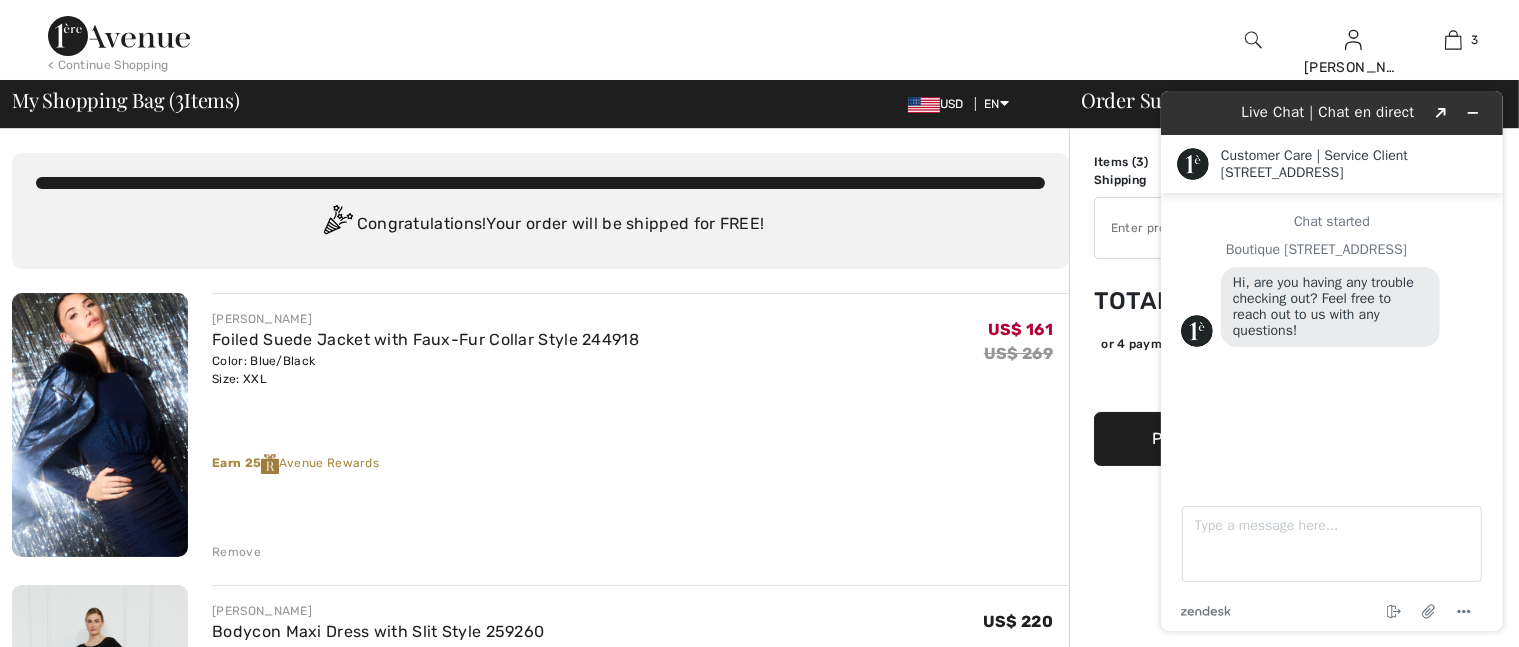 click on "You are only  US$ 0.00  away from FREE SHIPPING!  Continue Shopping >
Congratulations!  Your order will be shipped for FREE!
JOSEPH RIBKOFF
Foiled Suede Jacket with Faux-Fur Collar Style 244918
Color: Blue/Black
Size: XXL
Final Sale
US$ 161
US$ 269
US$ 161
US$ 269
Remove
Earn 25   Avenue Rewards" at bounding box center (540, 1050) 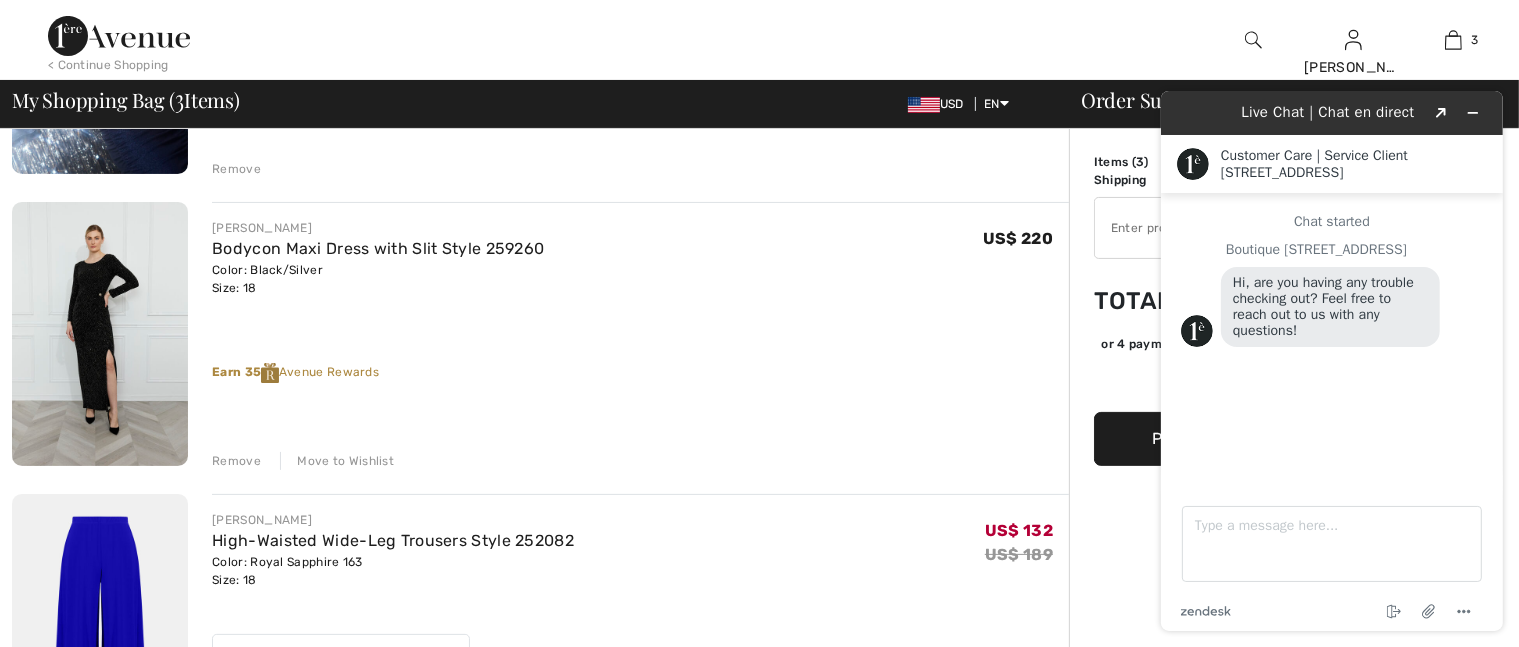 scroll, scrollTop: 355, scrollLeft: 0, axis: vertical 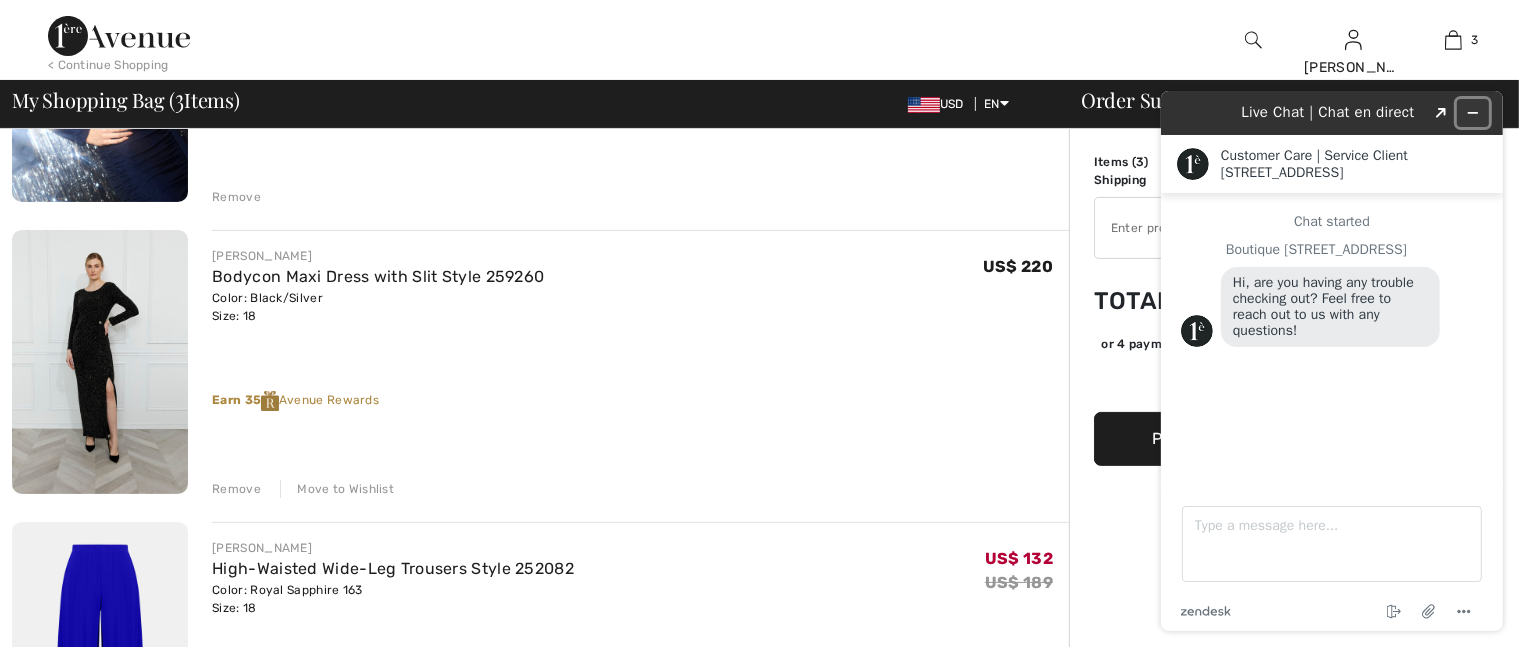 click 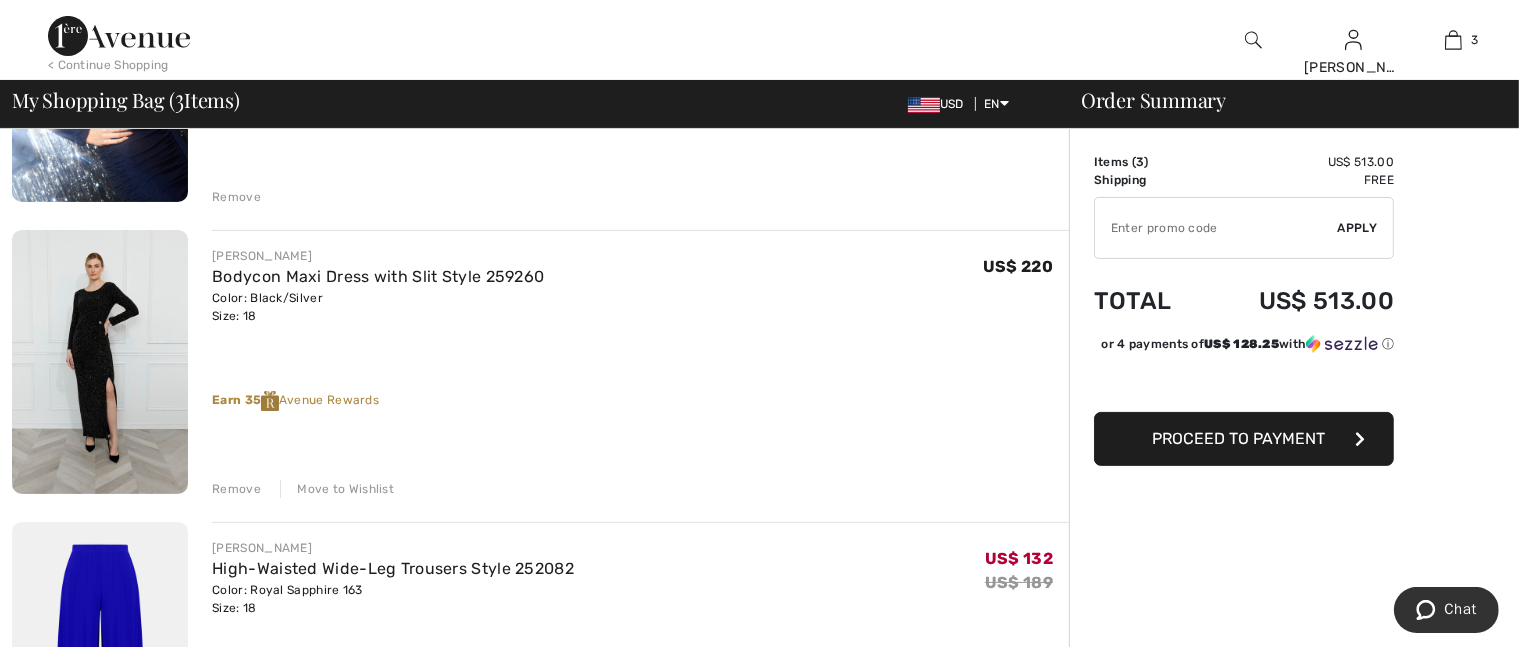 click on "Proceed to Payment" at bounding box center [1239, 438] 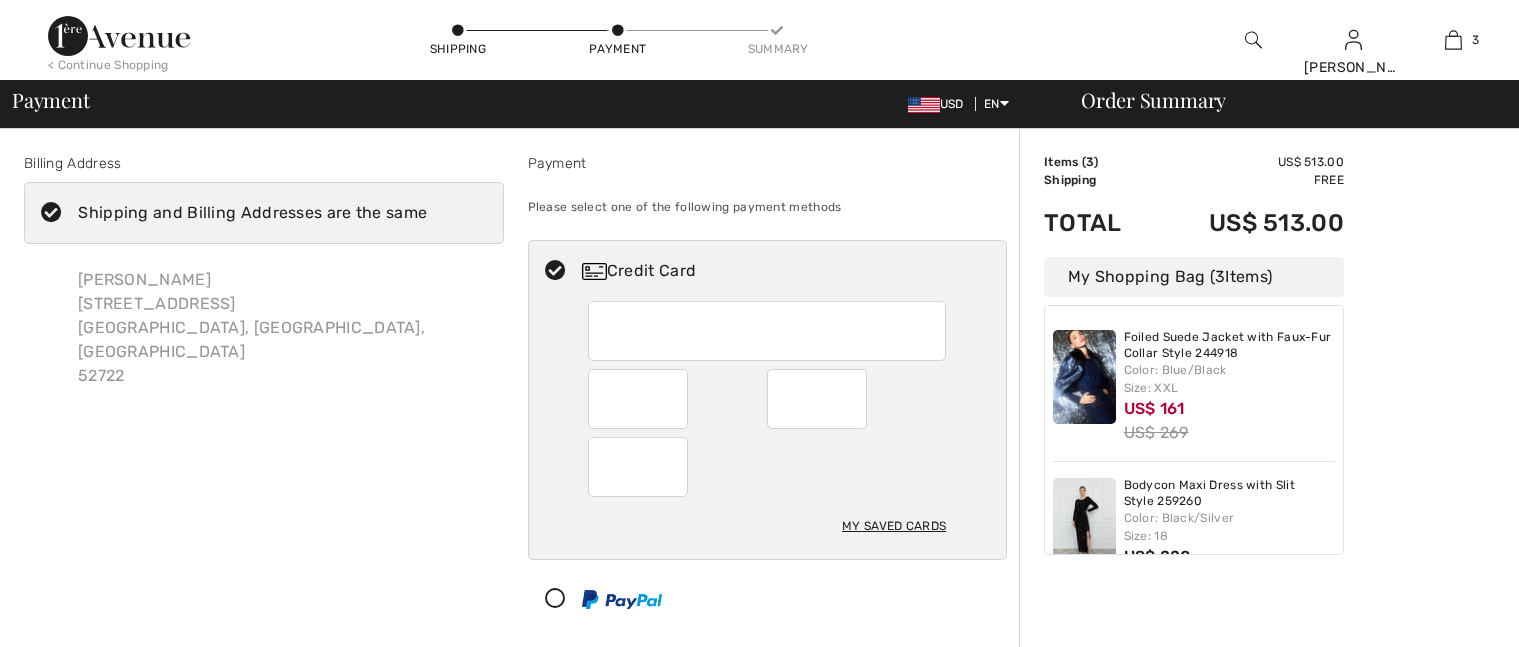 scroll, scrollTop: 0, scrollLeft: 0, axis: both 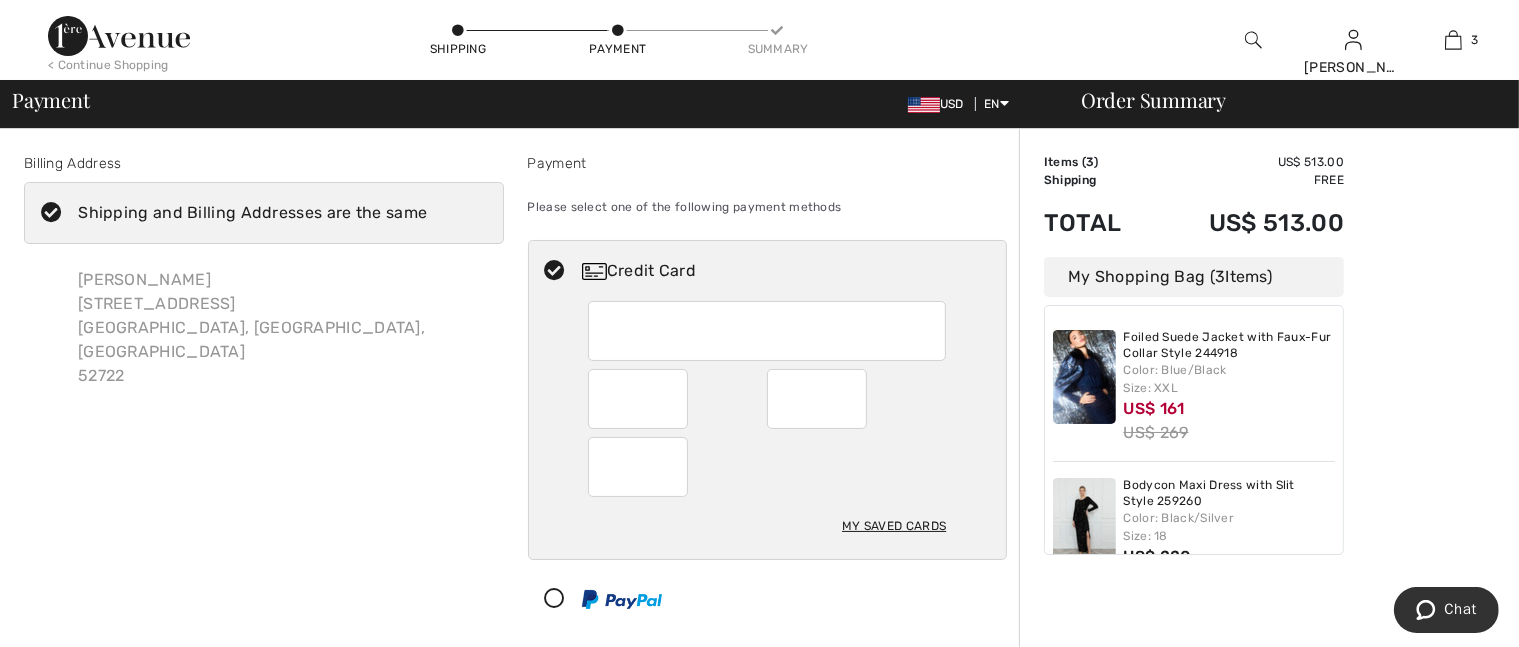 click on "My Saved Cards" at bounding box center [894, 526] 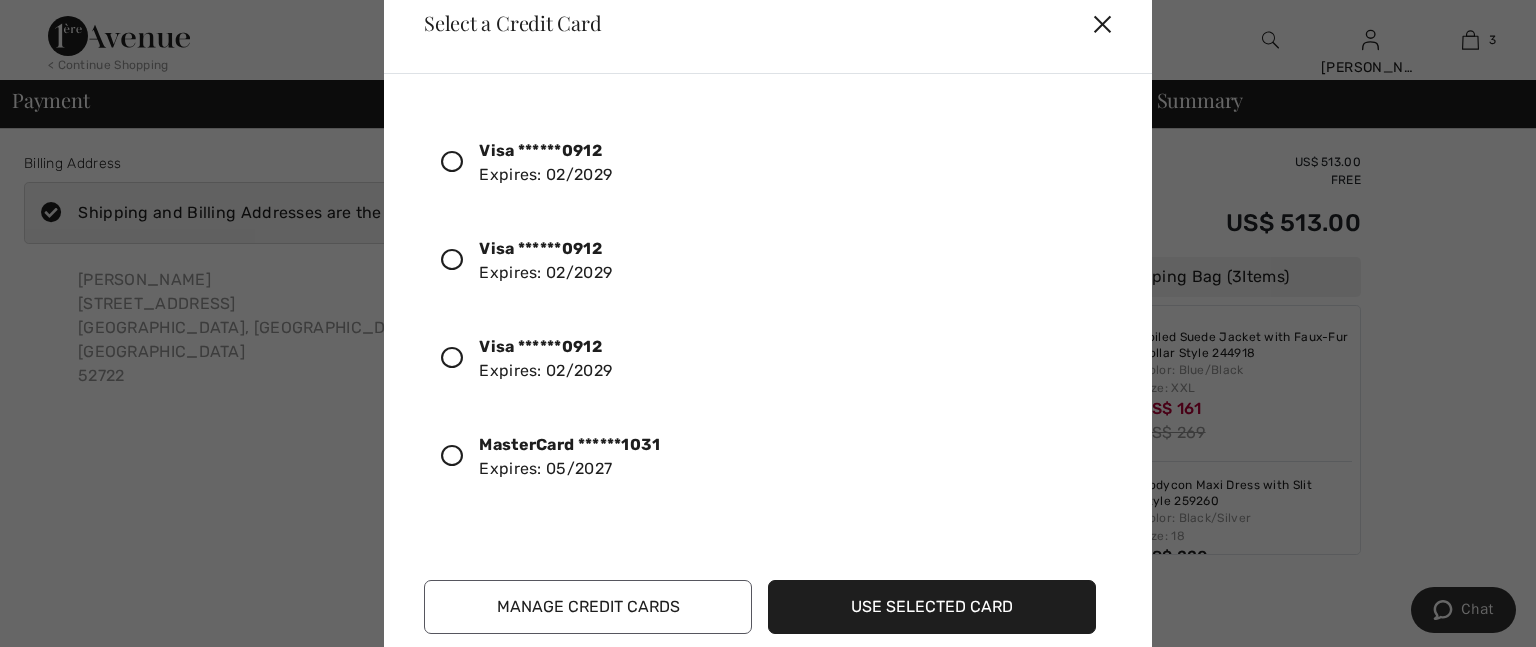 click on "✕" at bounding box center [1110, 23] 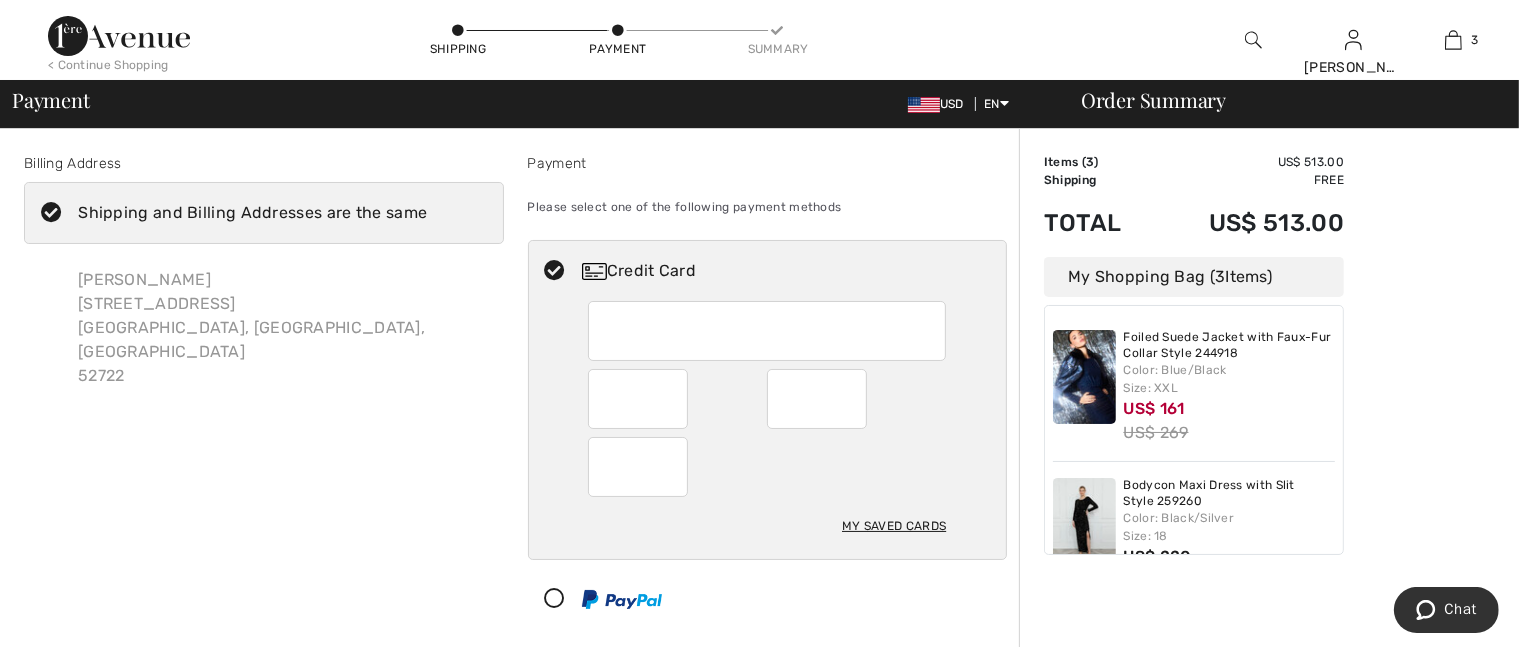 click at bounding box center [767, 467] 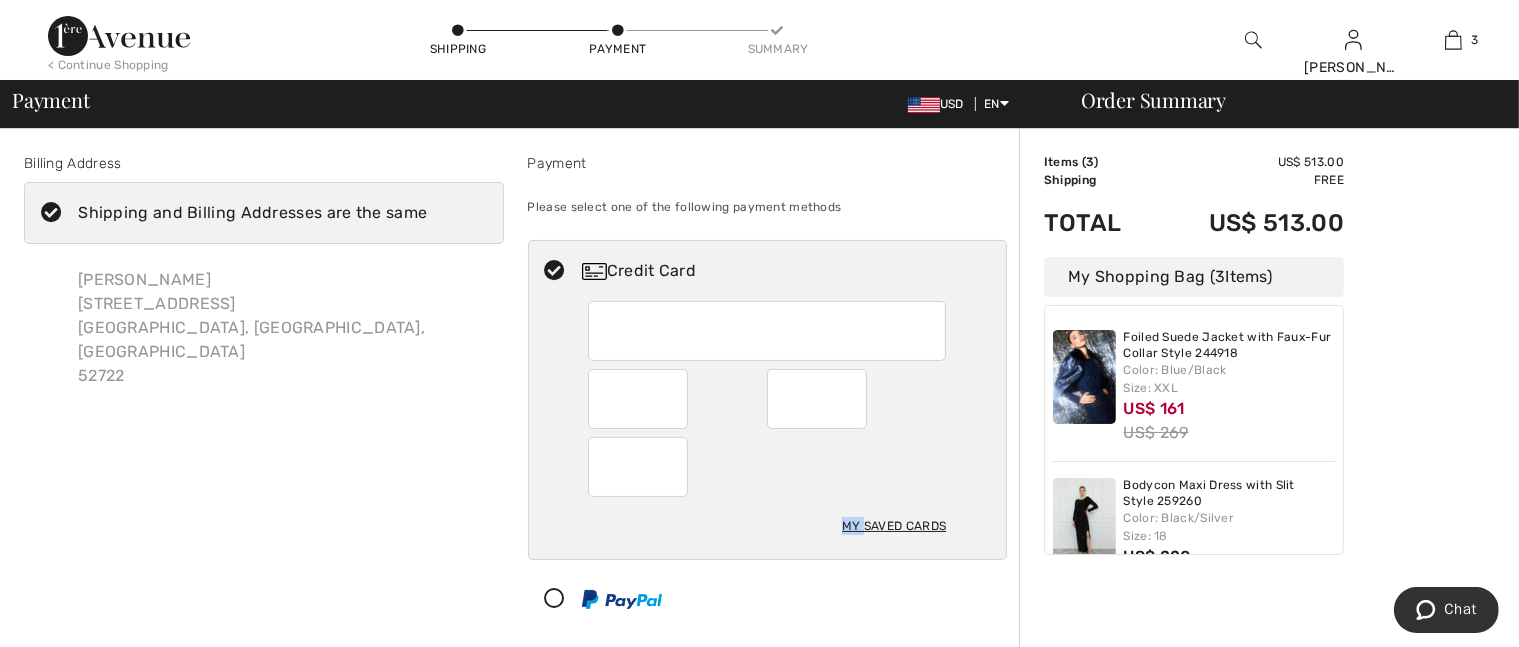 click at bounding box center (767, 467) 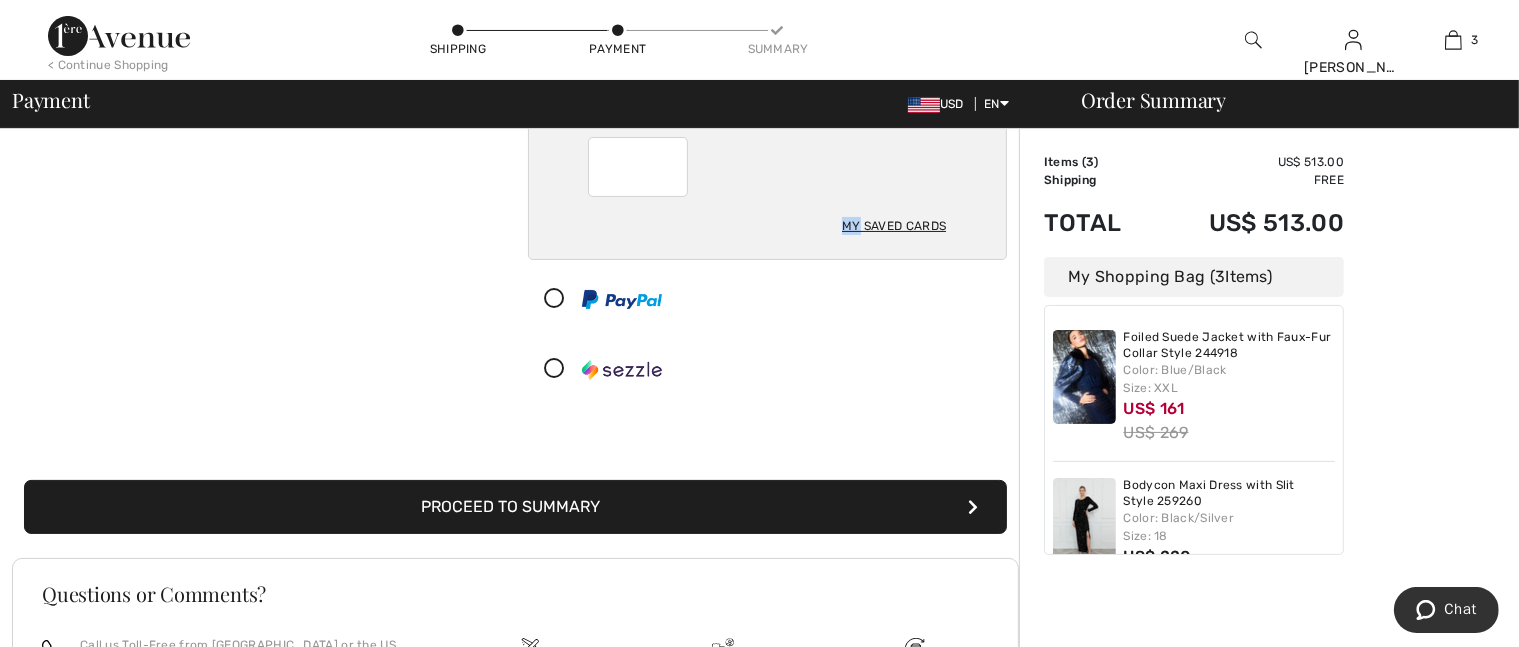 scroll, scrollTop: 400, scrollLeft: 0, axis: vertical 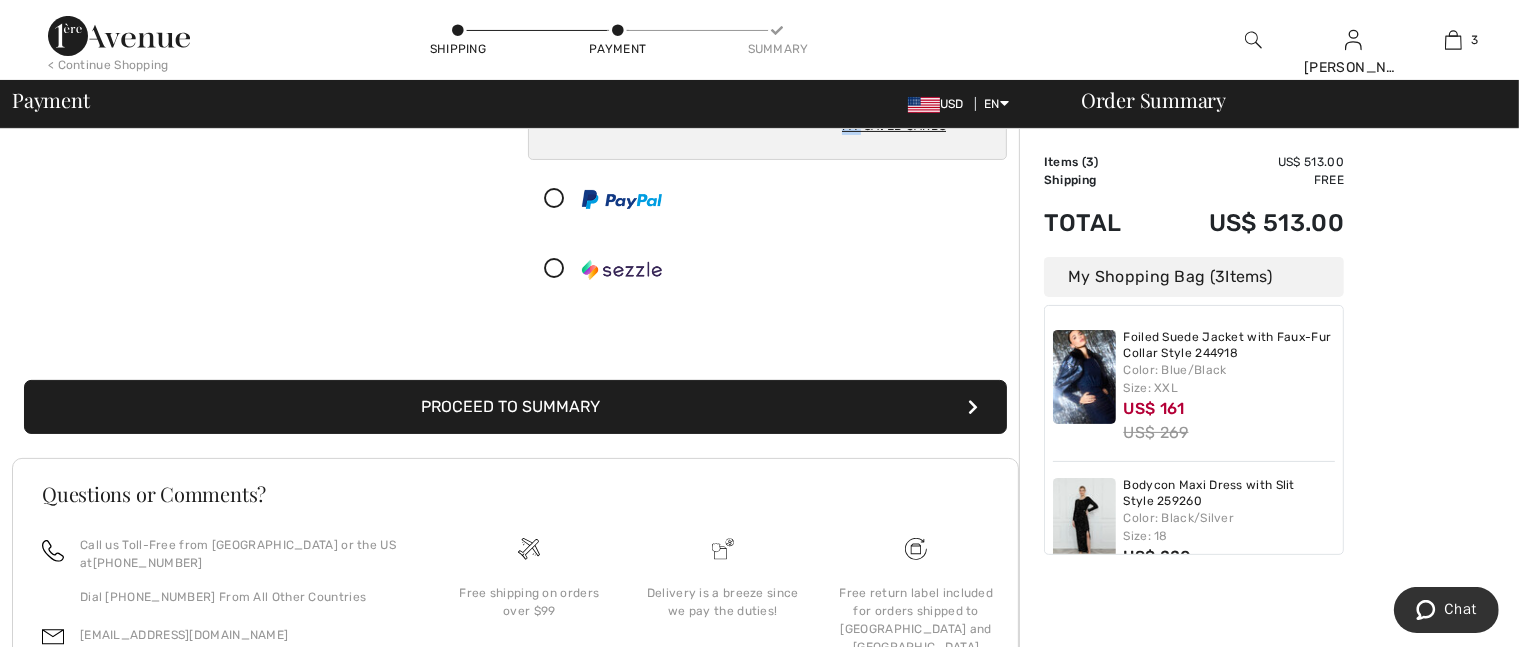 click at bounding box center [973, 407] 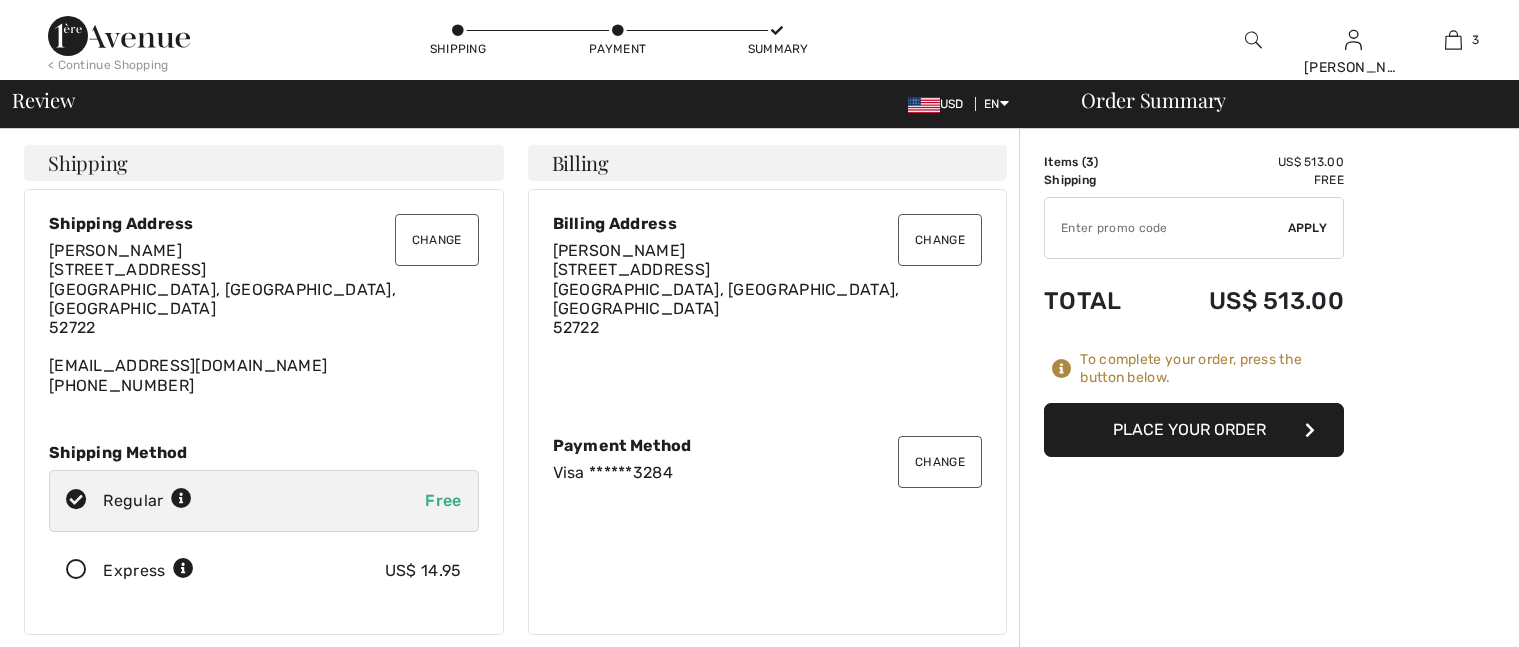 scroll, scrollTop: 0, scrollLeft: 0, axis: both 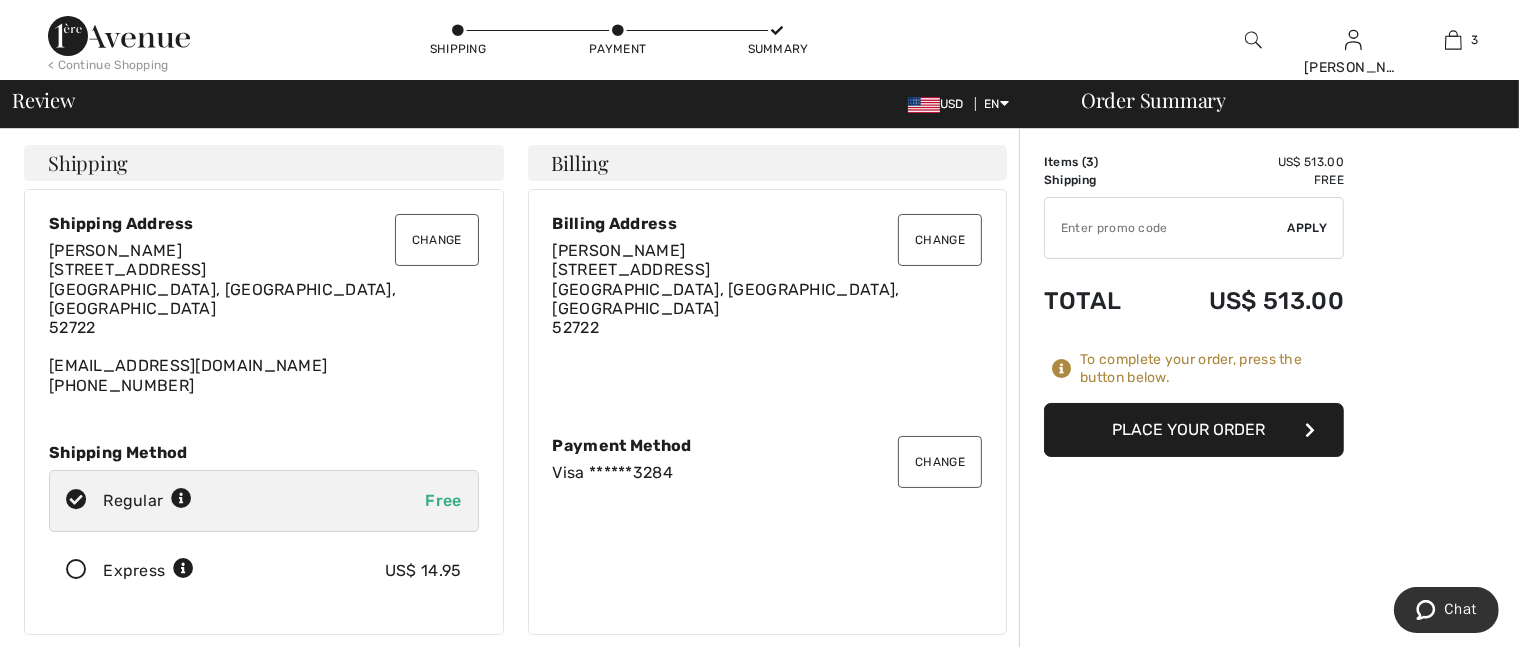 click at bounding box center [1166, 228] 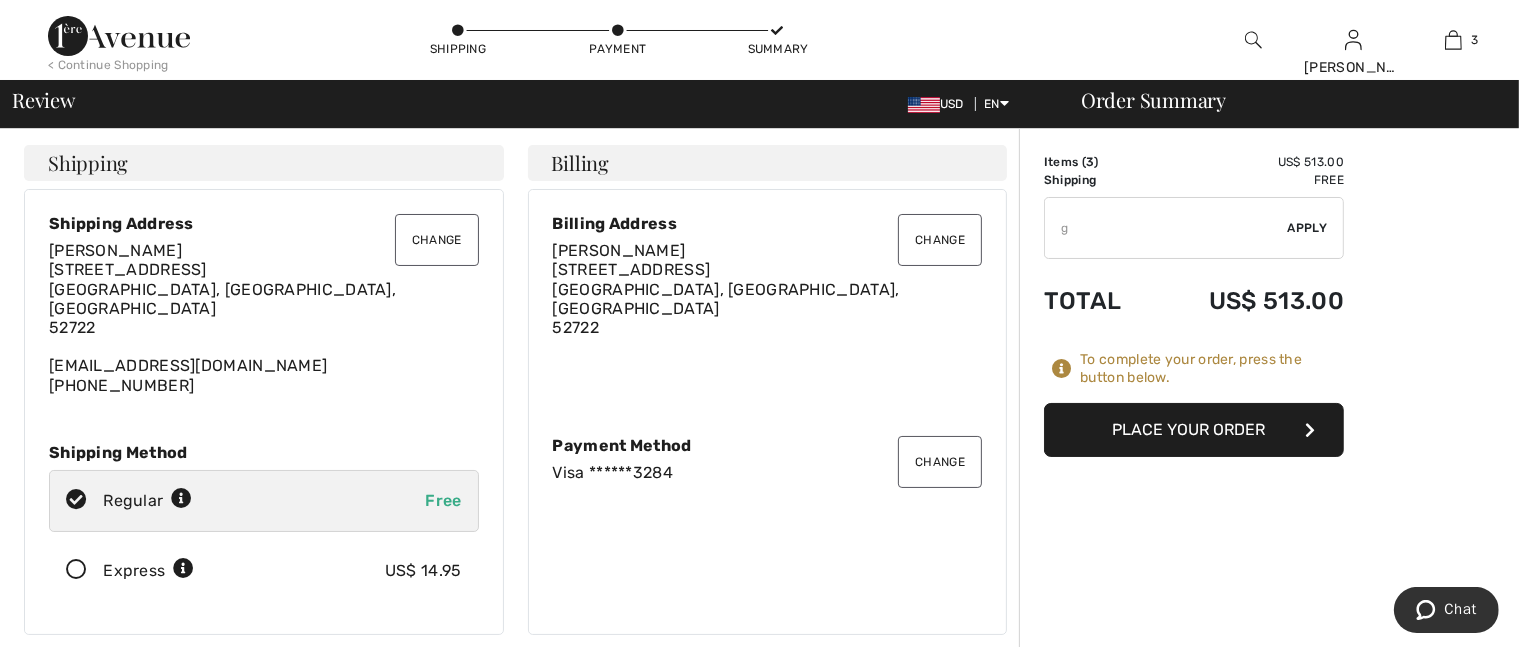 type on "G" 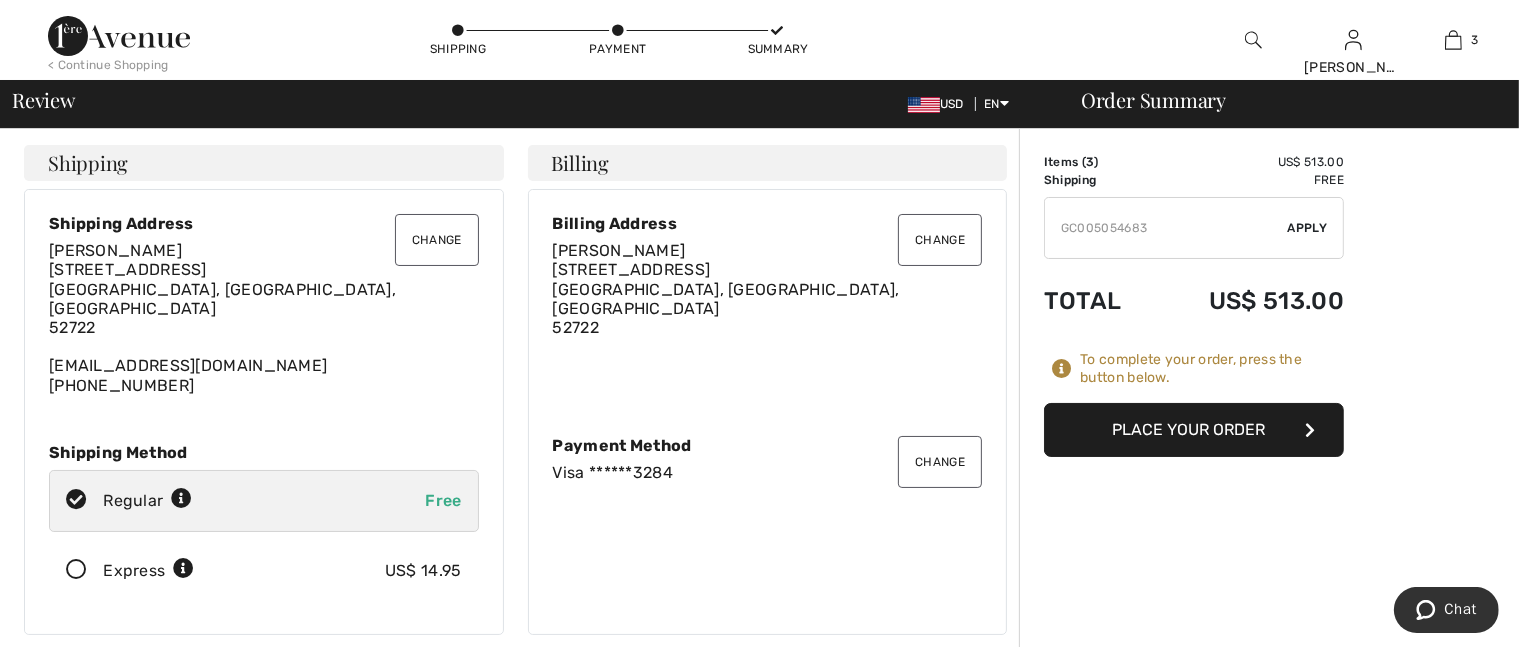 type on "GC005054683" 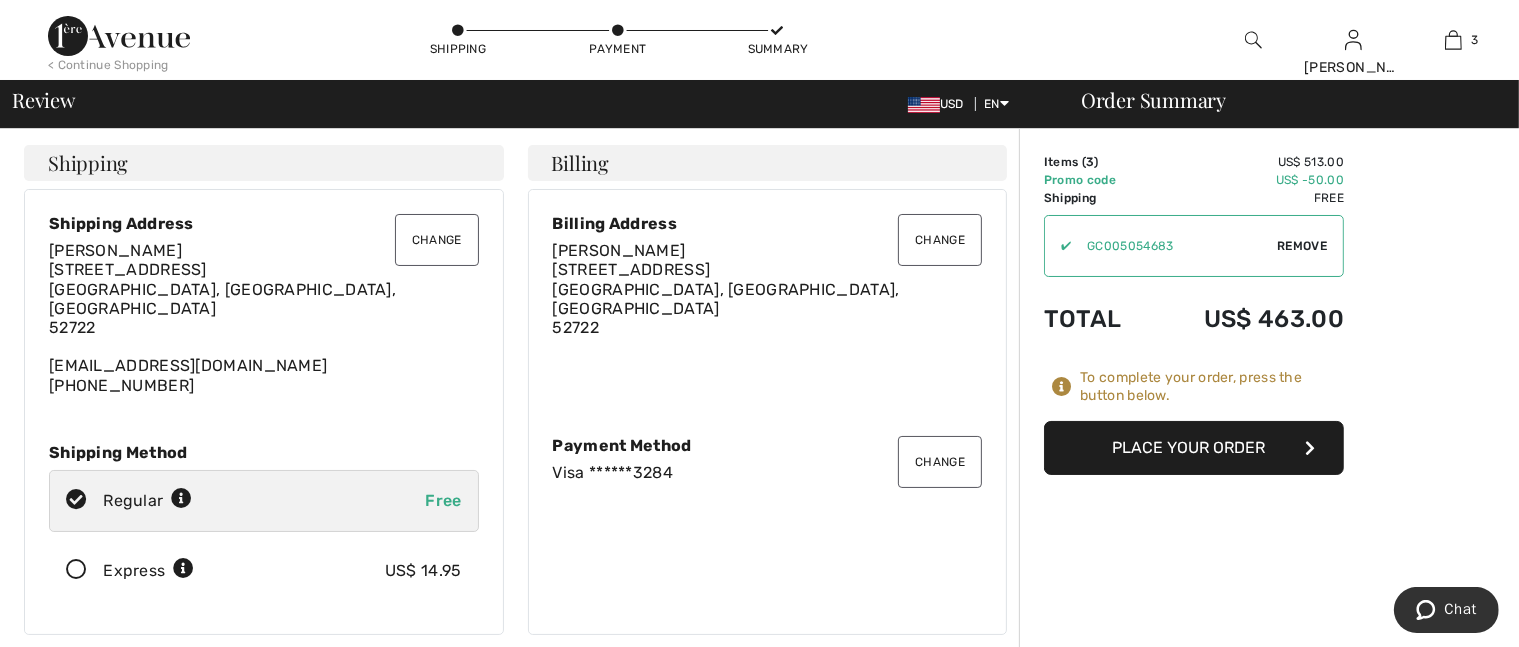 click on "Place Your Order" at bounding box center (1194, 448) 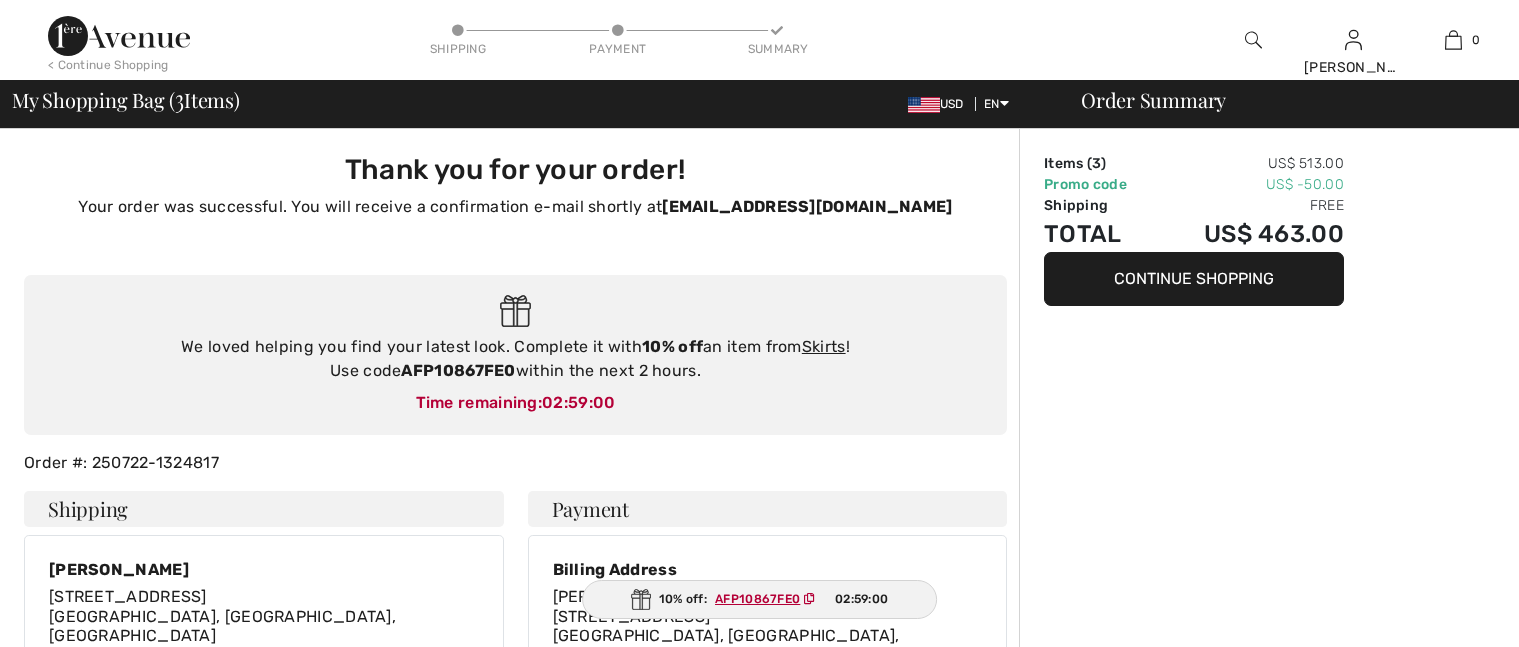 scroll, scrollTop: 0, scrollLeft: 0, axis: both 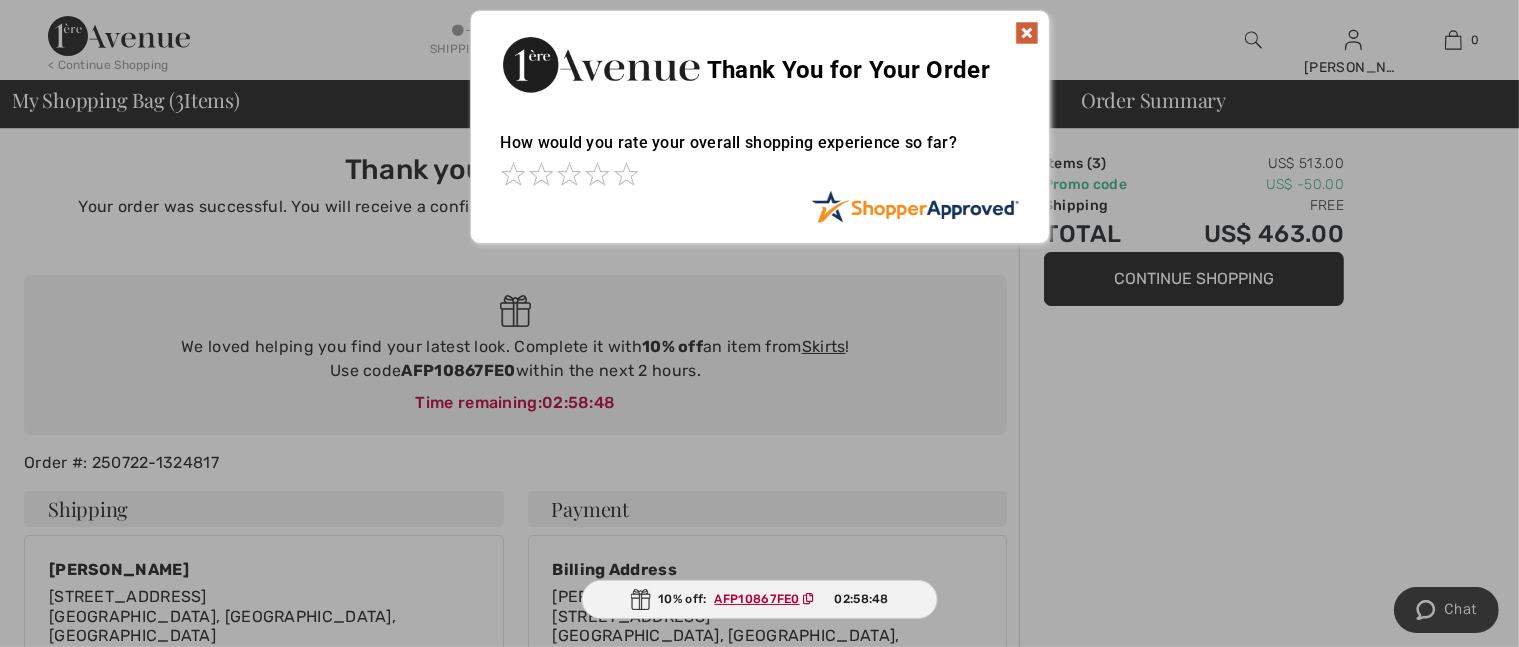 click at bounding box center [1027, 33] 